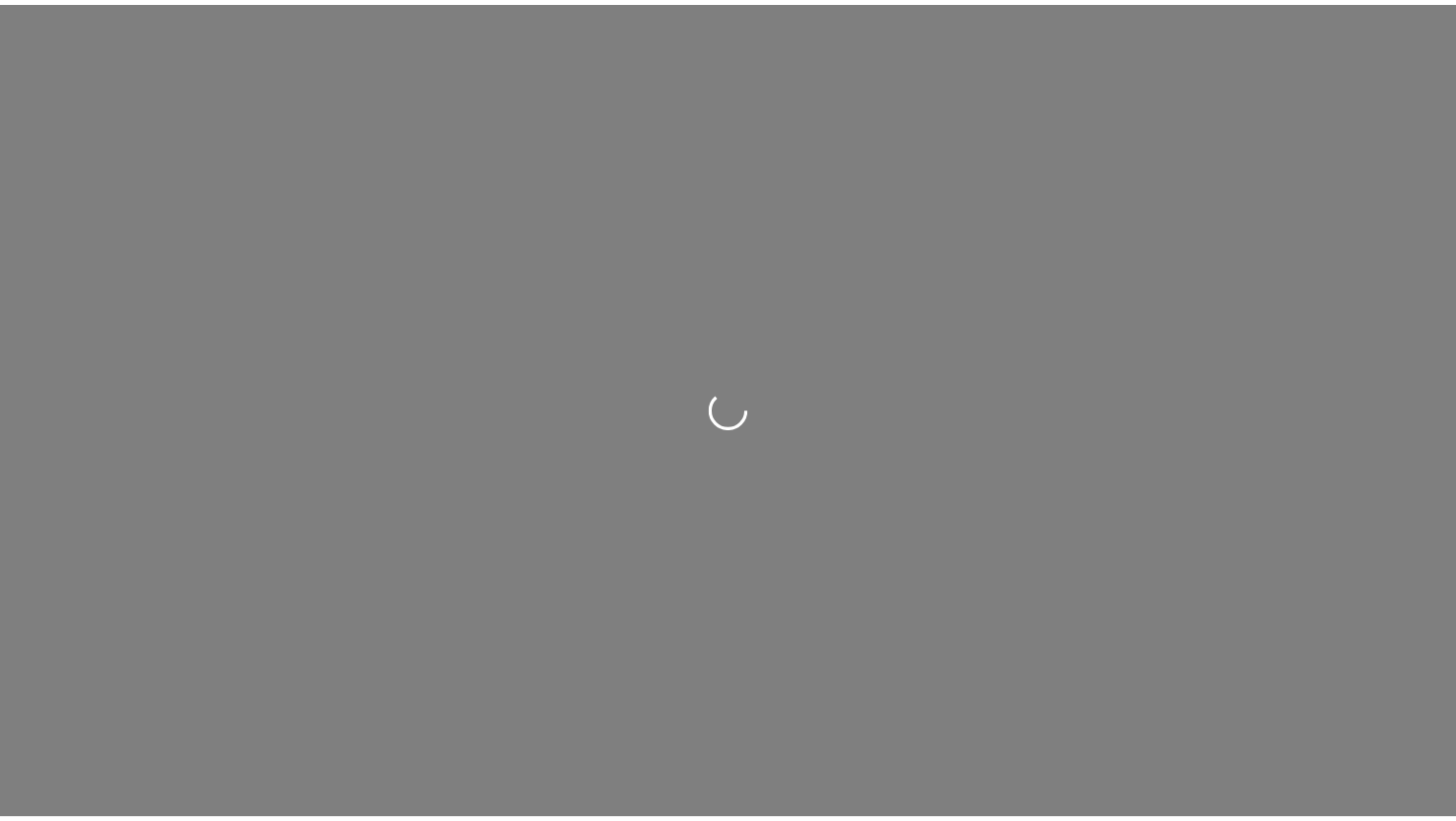 scroll, scrollTop: 0, scrollLeft: 0, axis: both 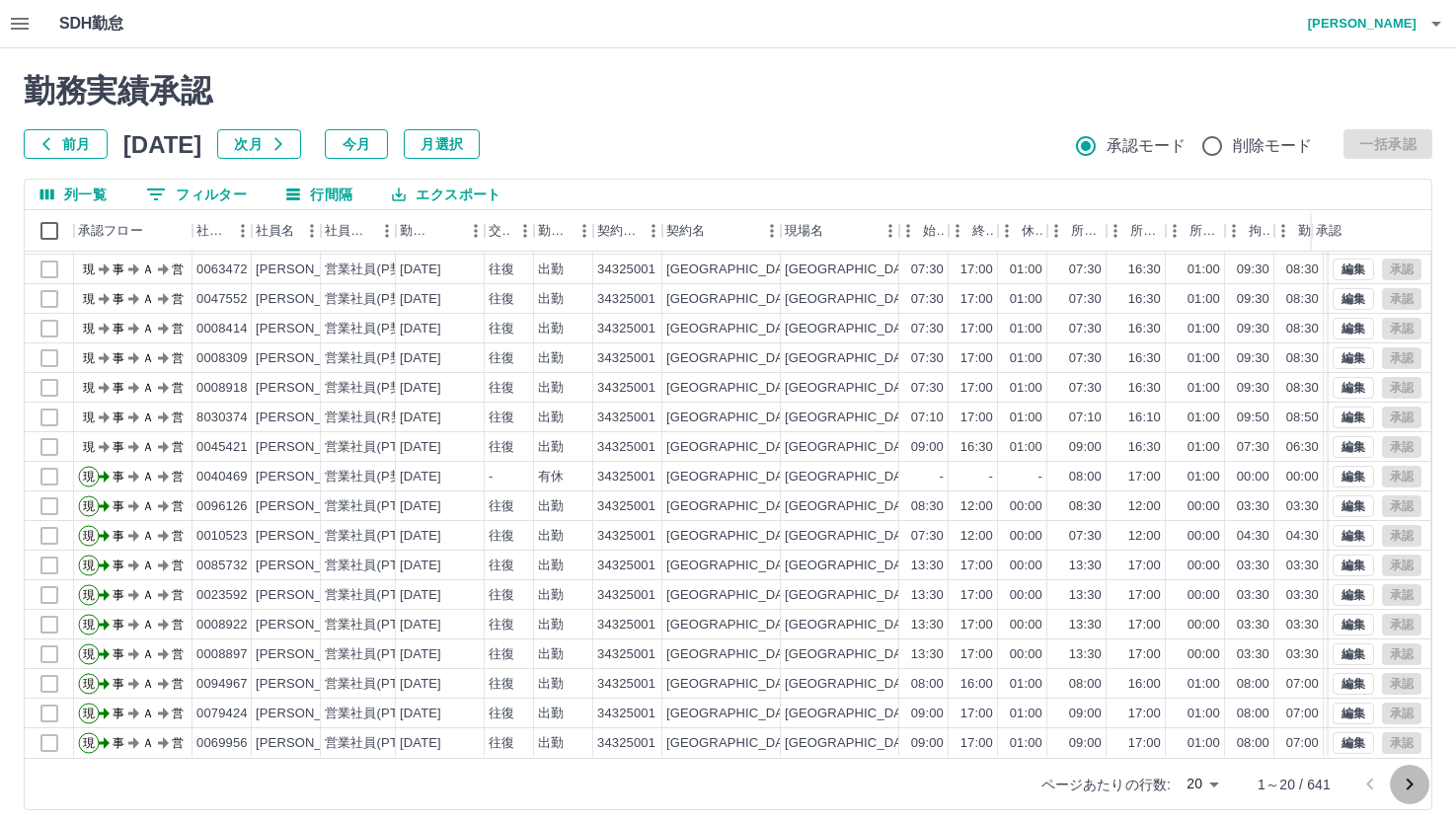 click 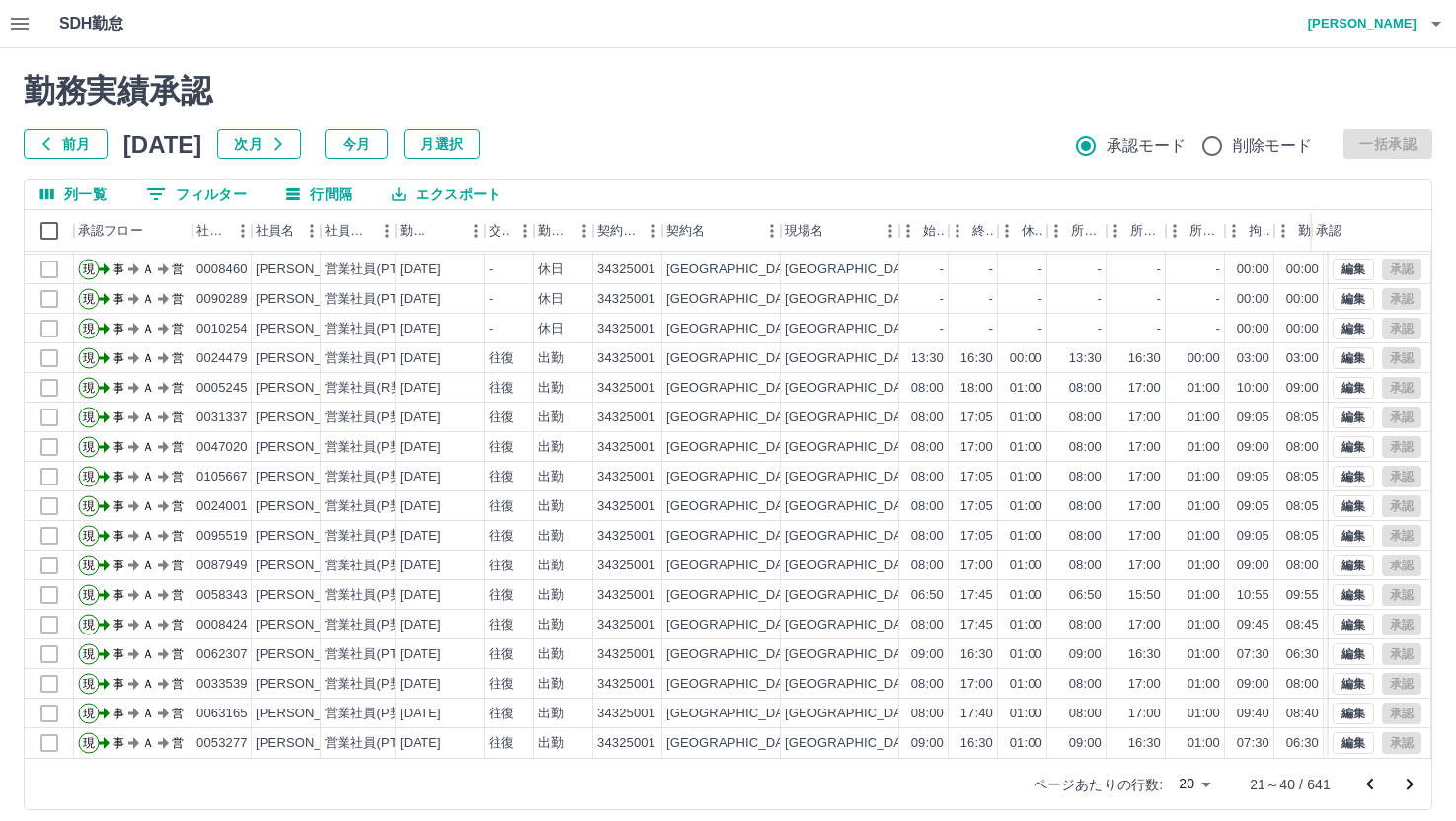 scroll, scrollTop: 103, scrollLeft: 0, axis: vertical 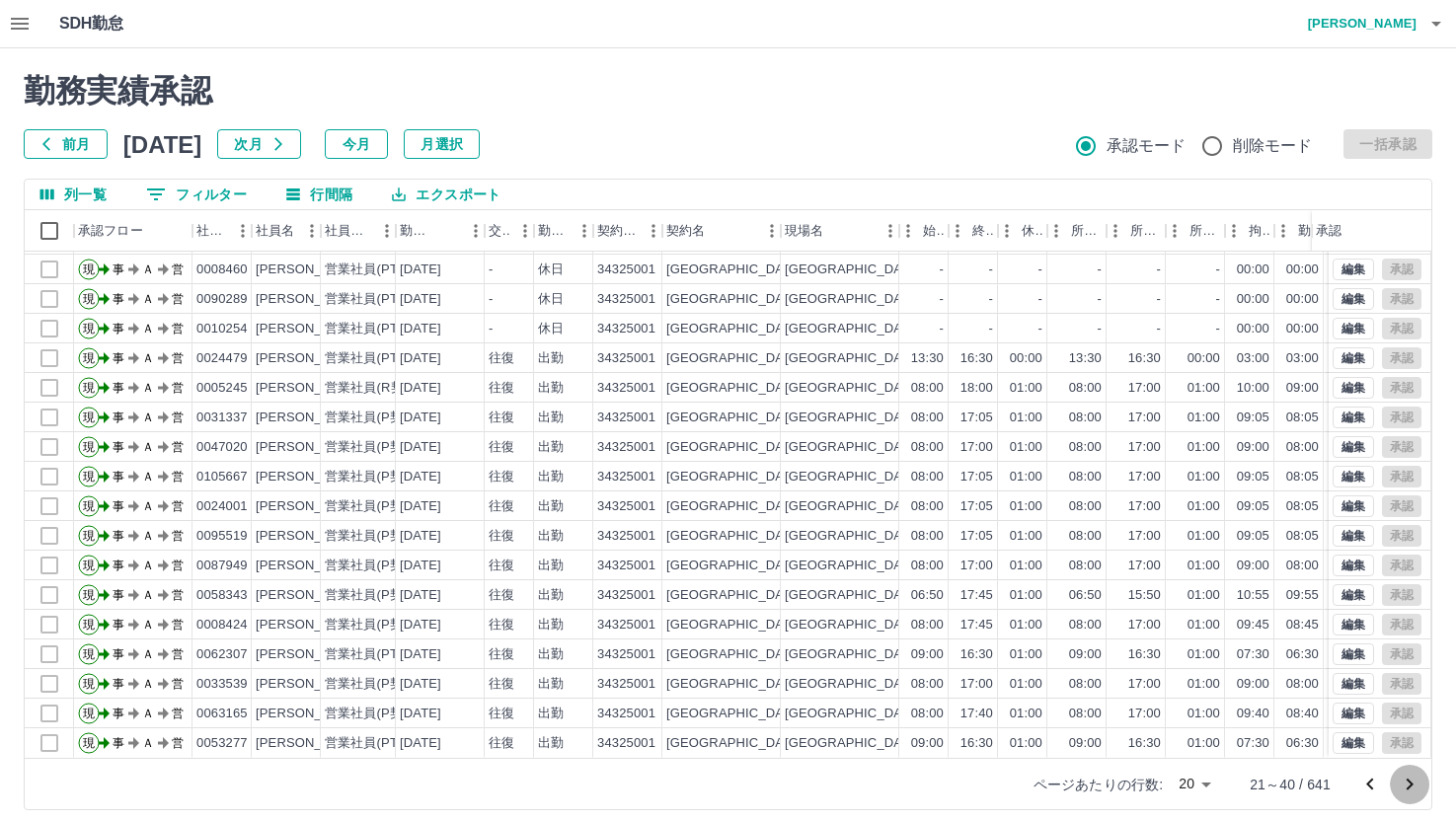 click 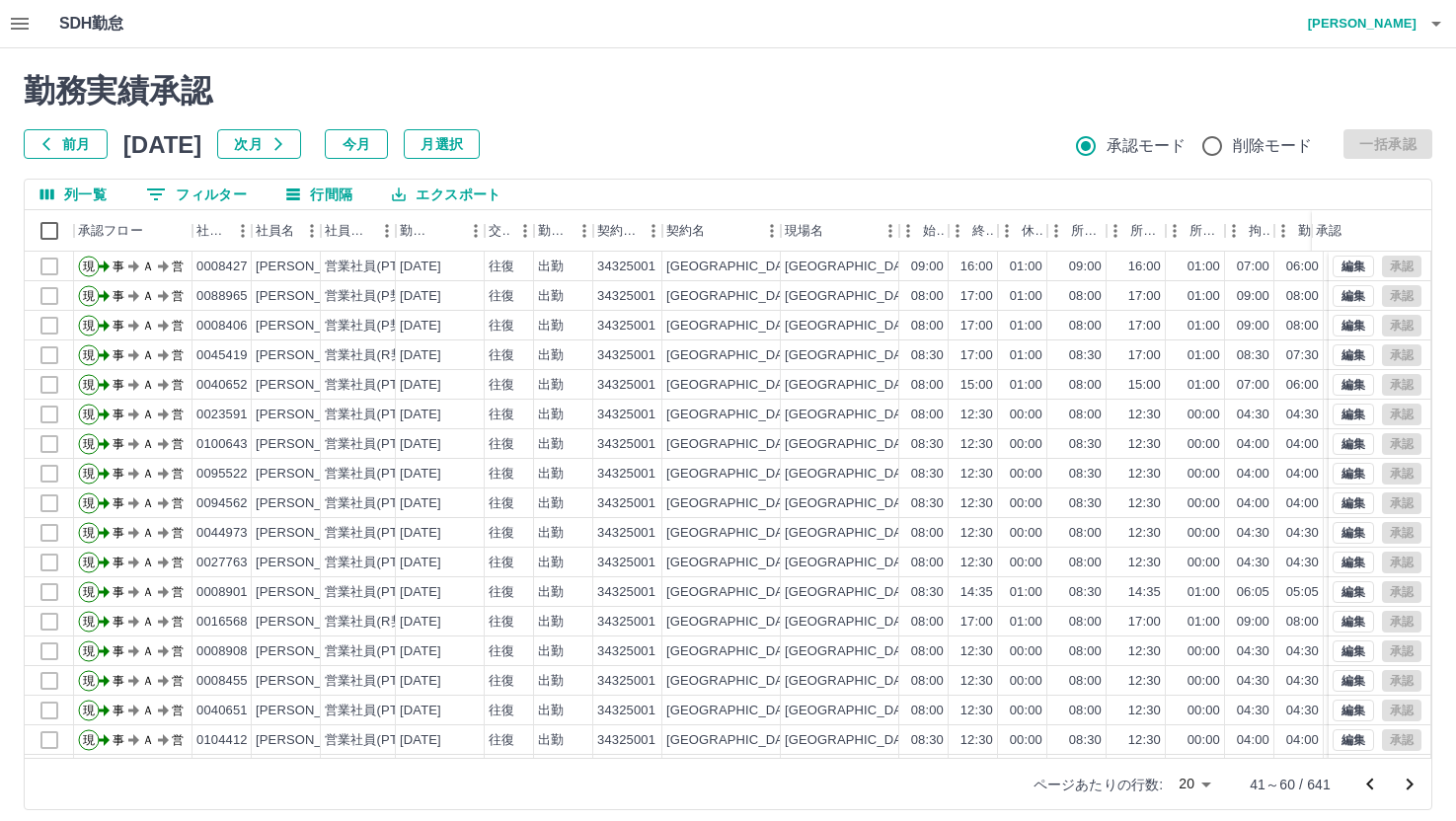 scroll, scrollTop: 103, scrollLeft: 0, axis: vertical 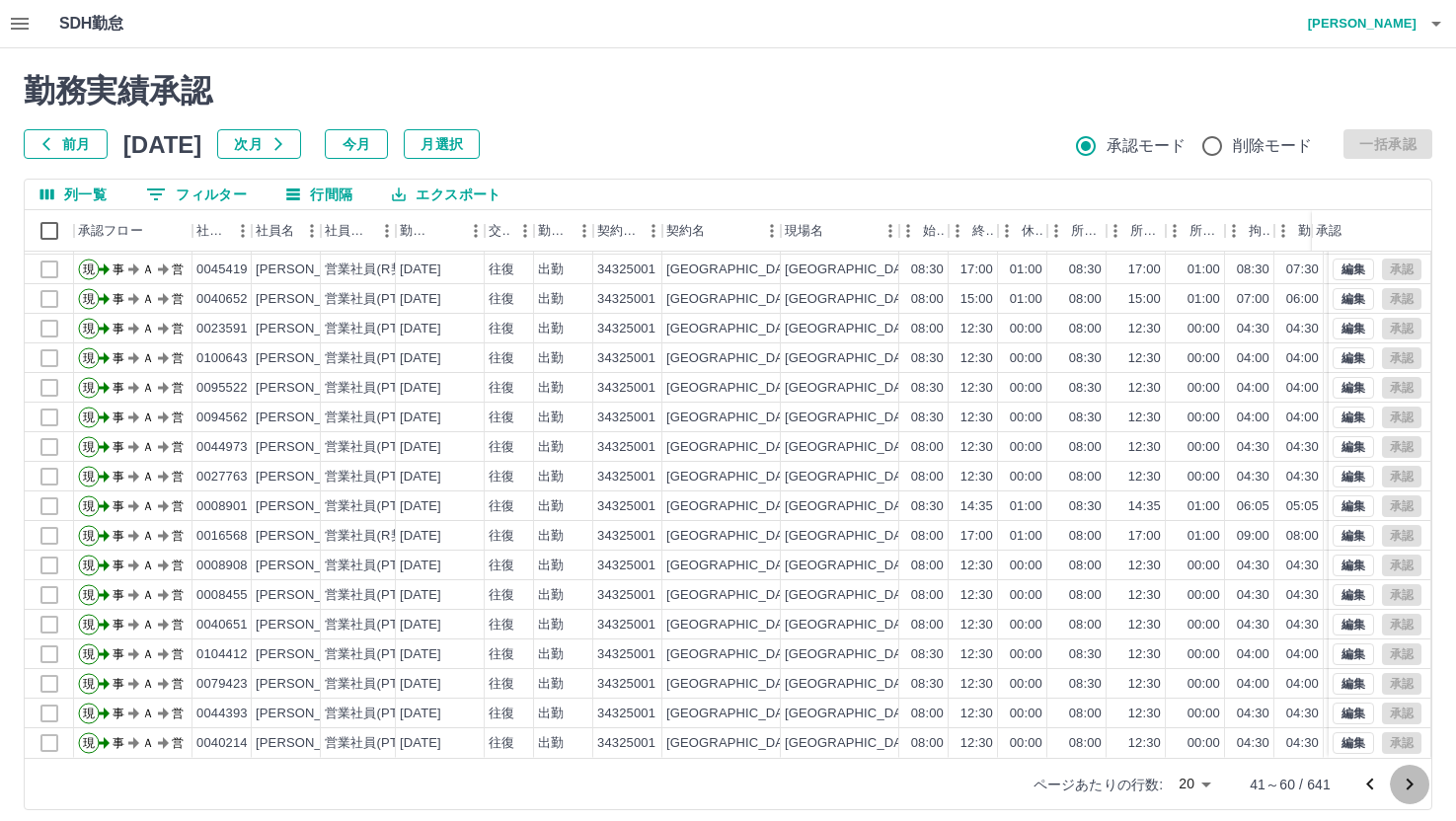 click 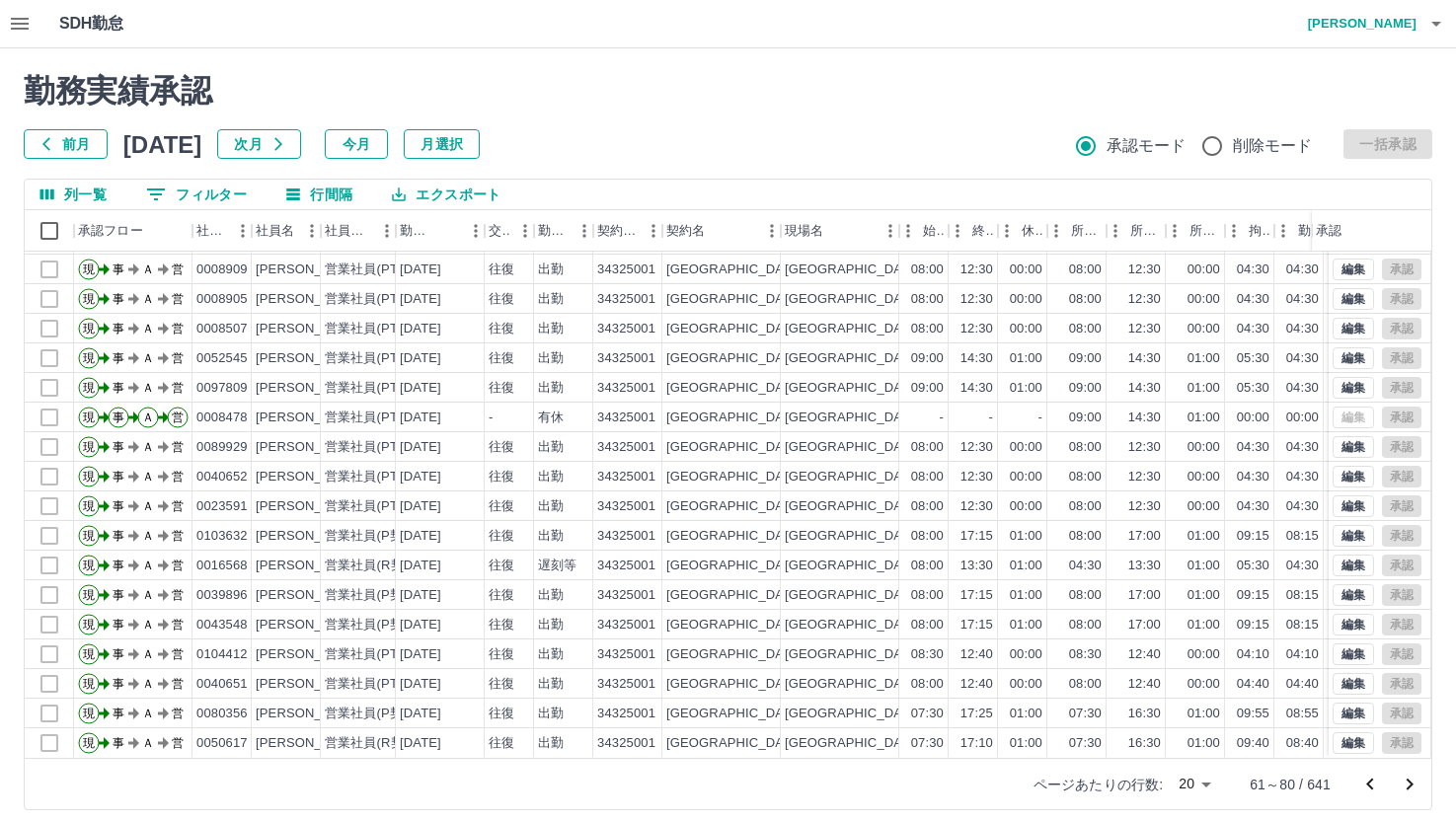 scroll, scrollTop: 103, scrollLeft: 0, axis: vertical 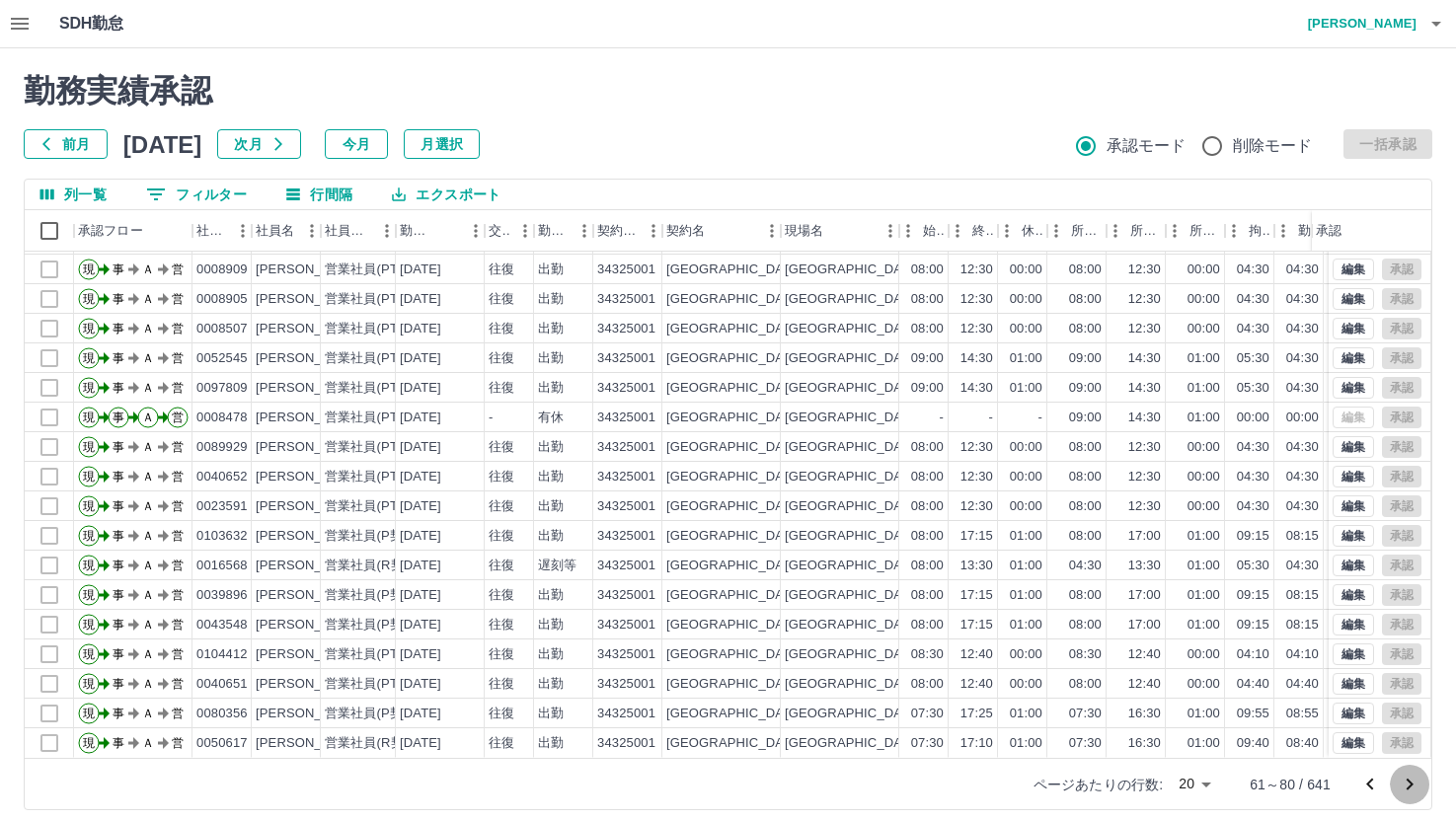 click 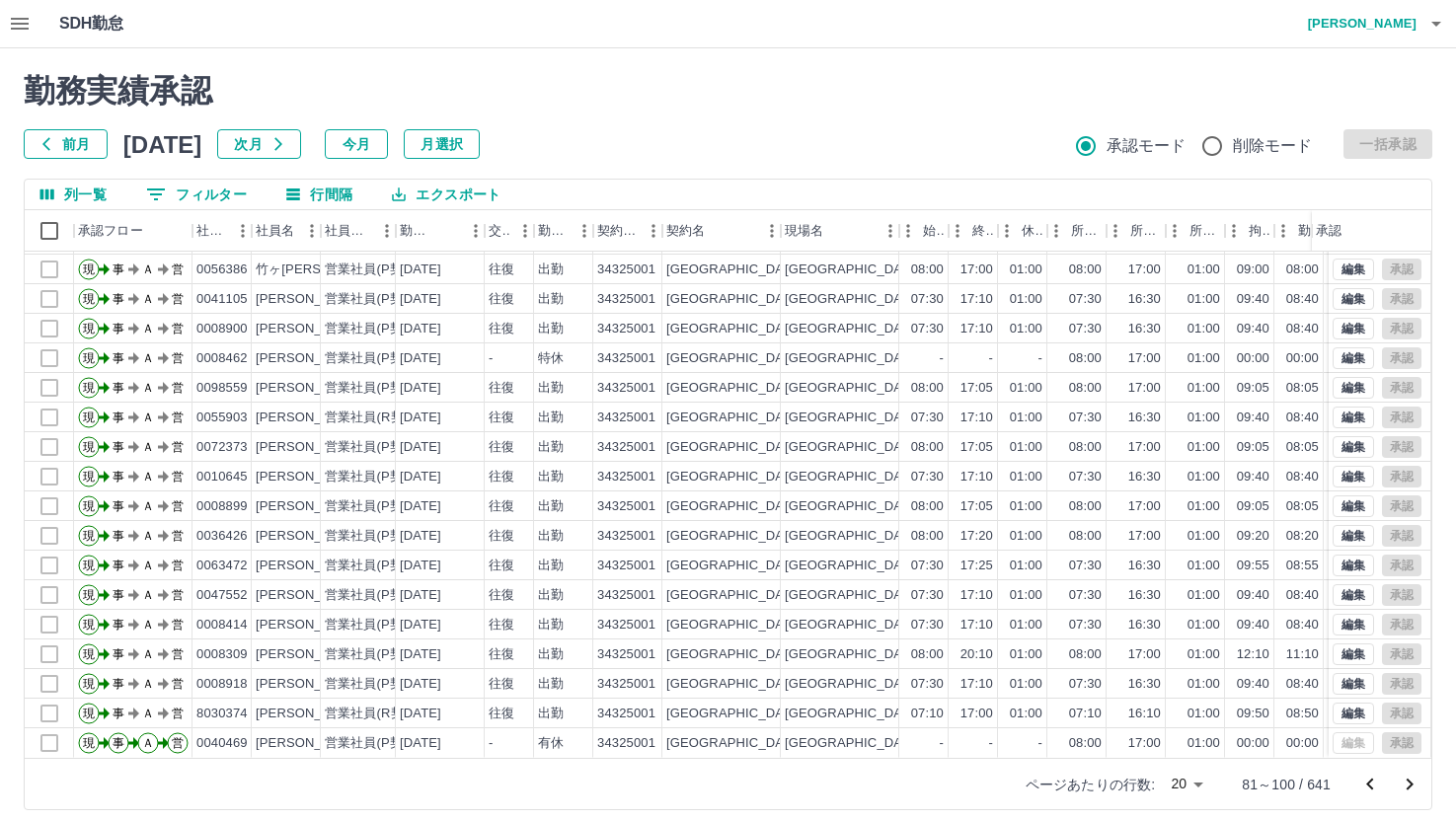 scroll, scrollTop: 103, scrollLeft: 0, axis: vertical 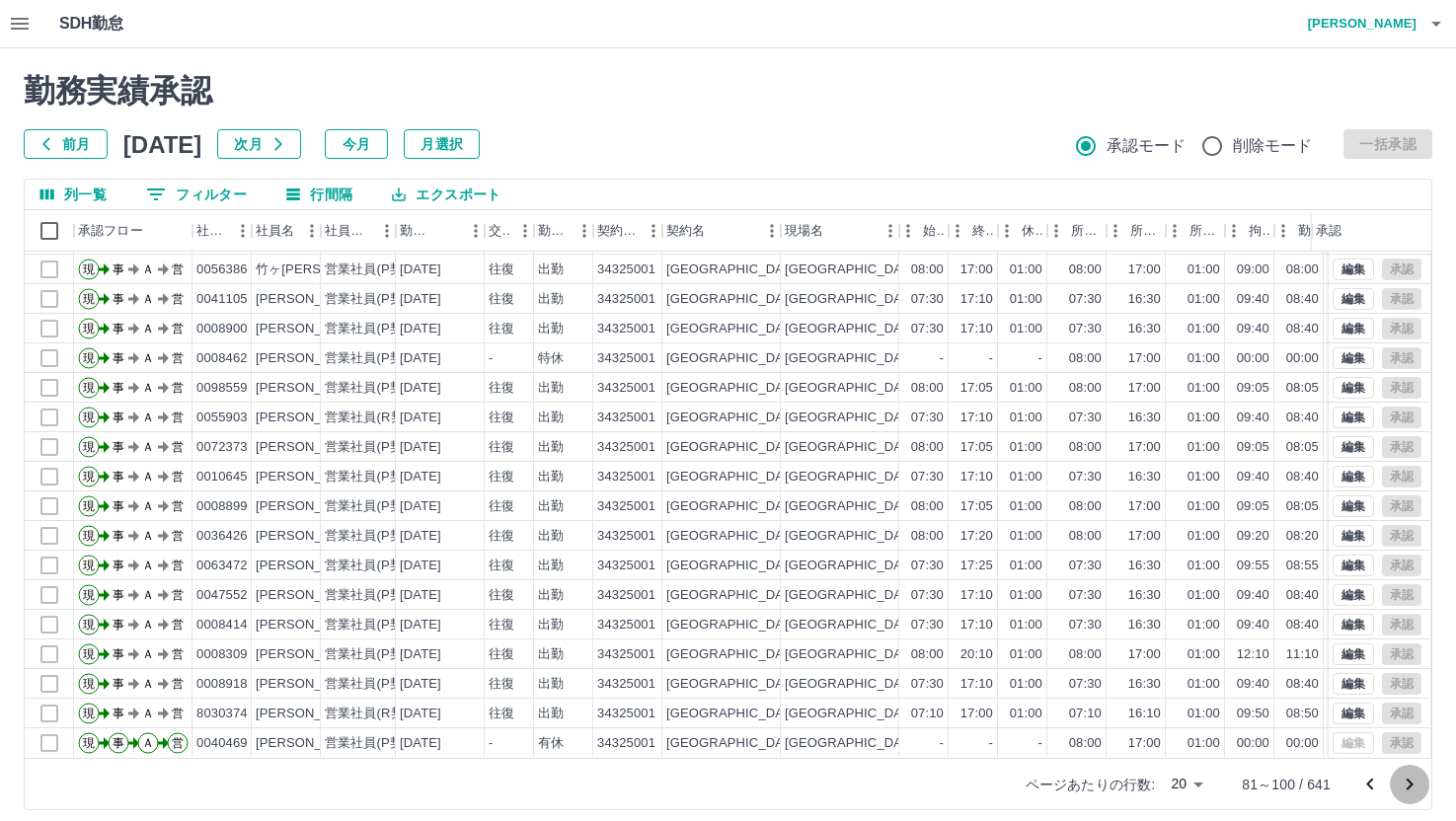 click 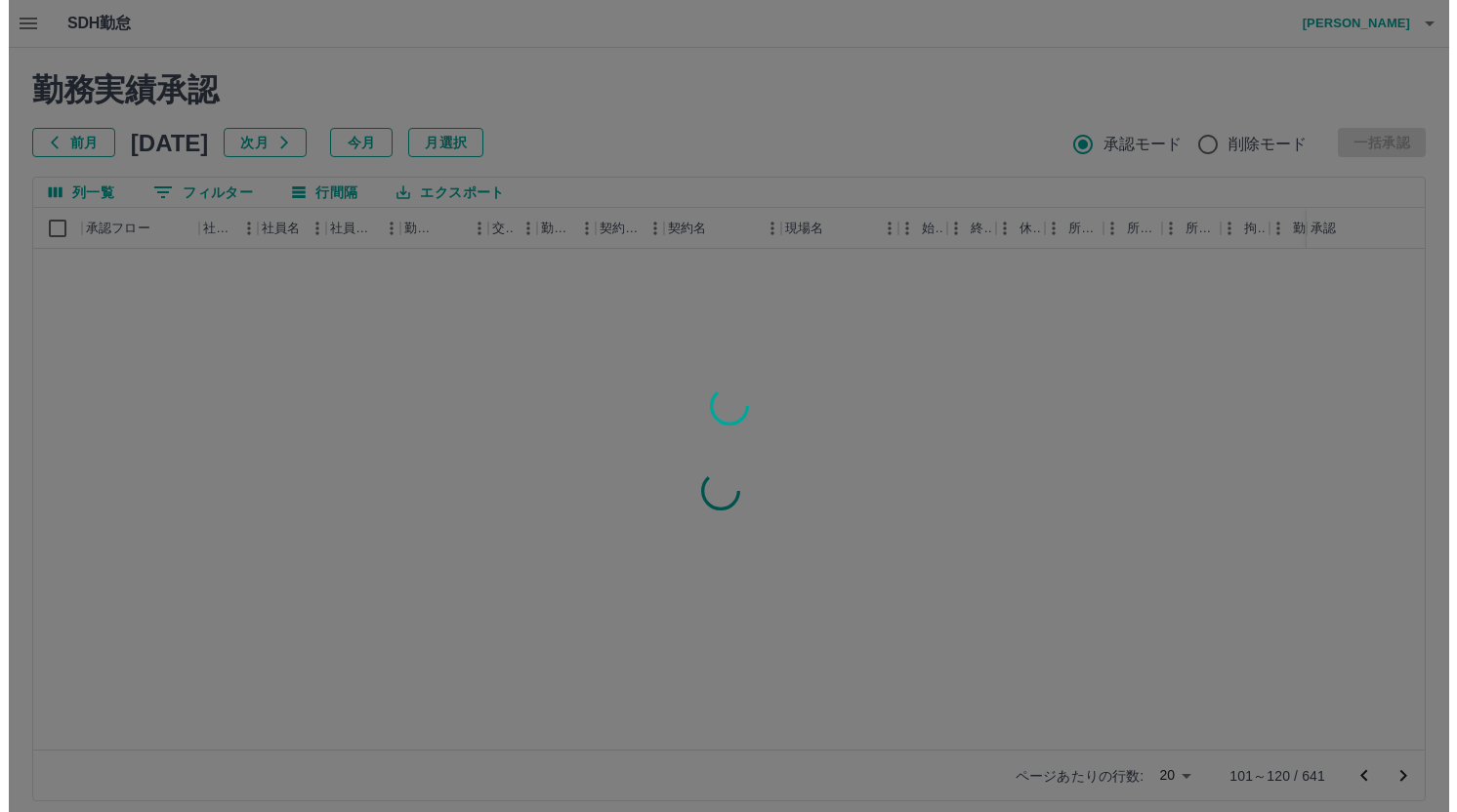 scroll, scrollTop: 0, scrollLeft: 0, axis: both 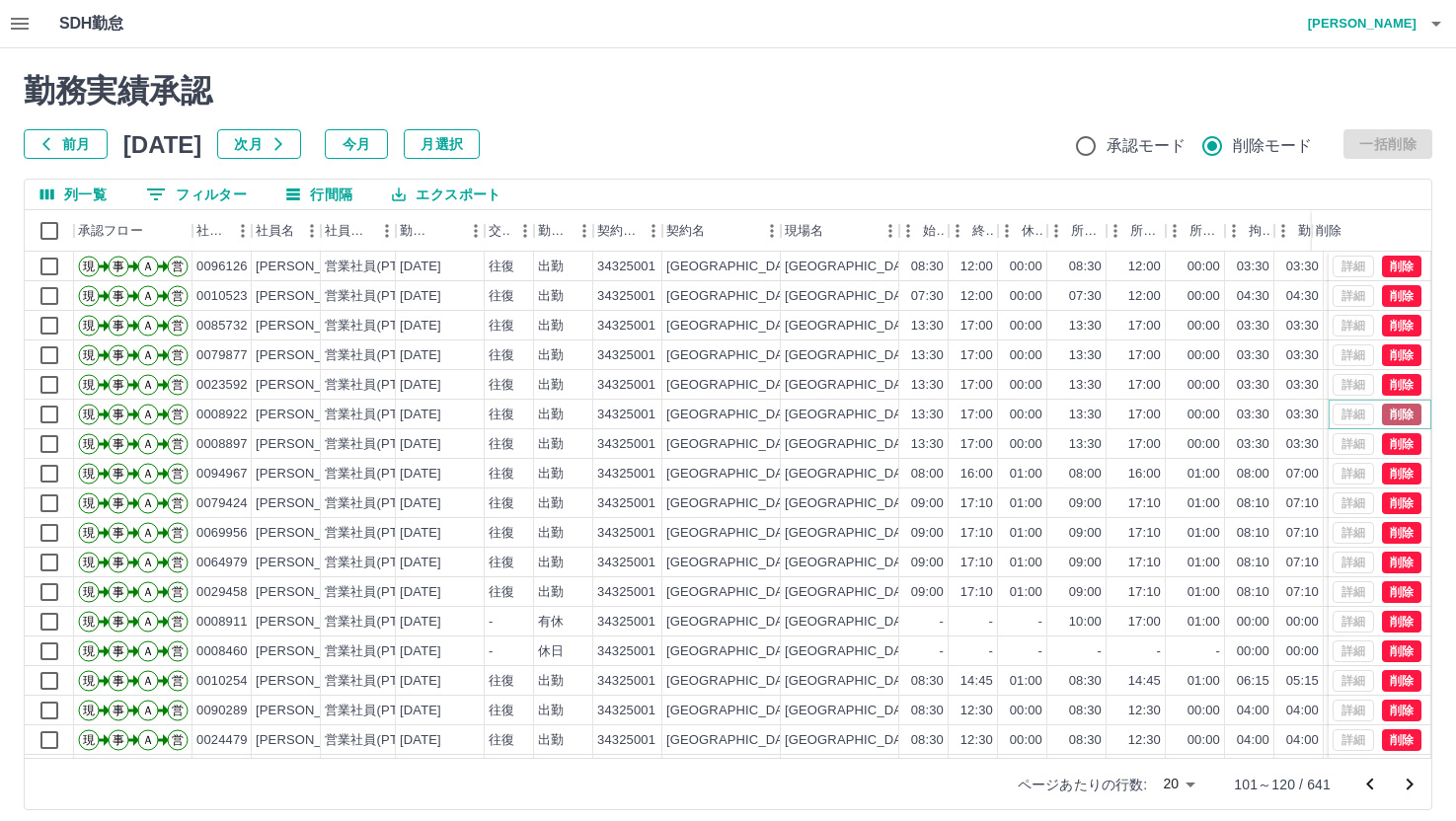 click on "削除" at bounding box center [1402, 414] 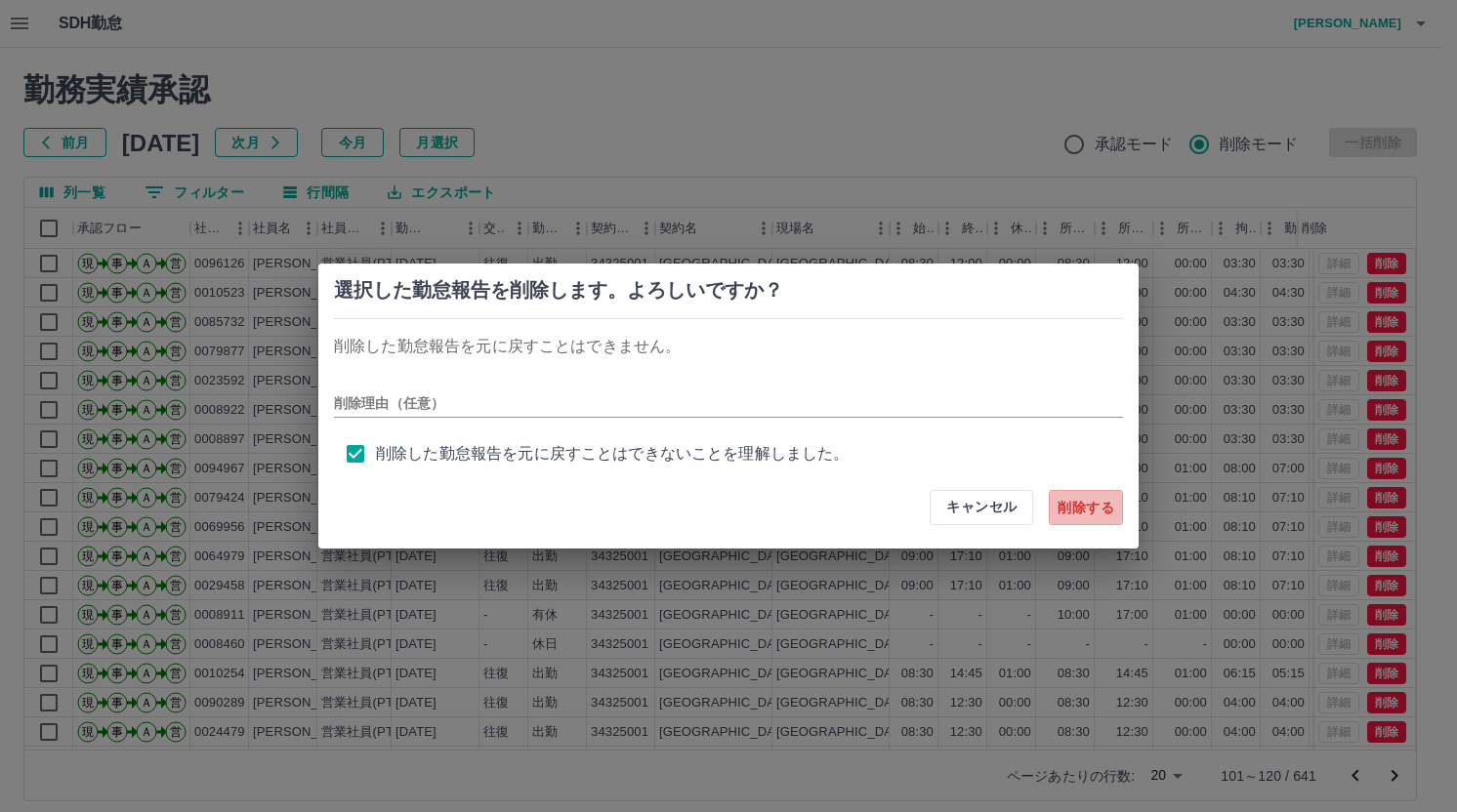 click on "削除する" at bounding box center [1086, 508] 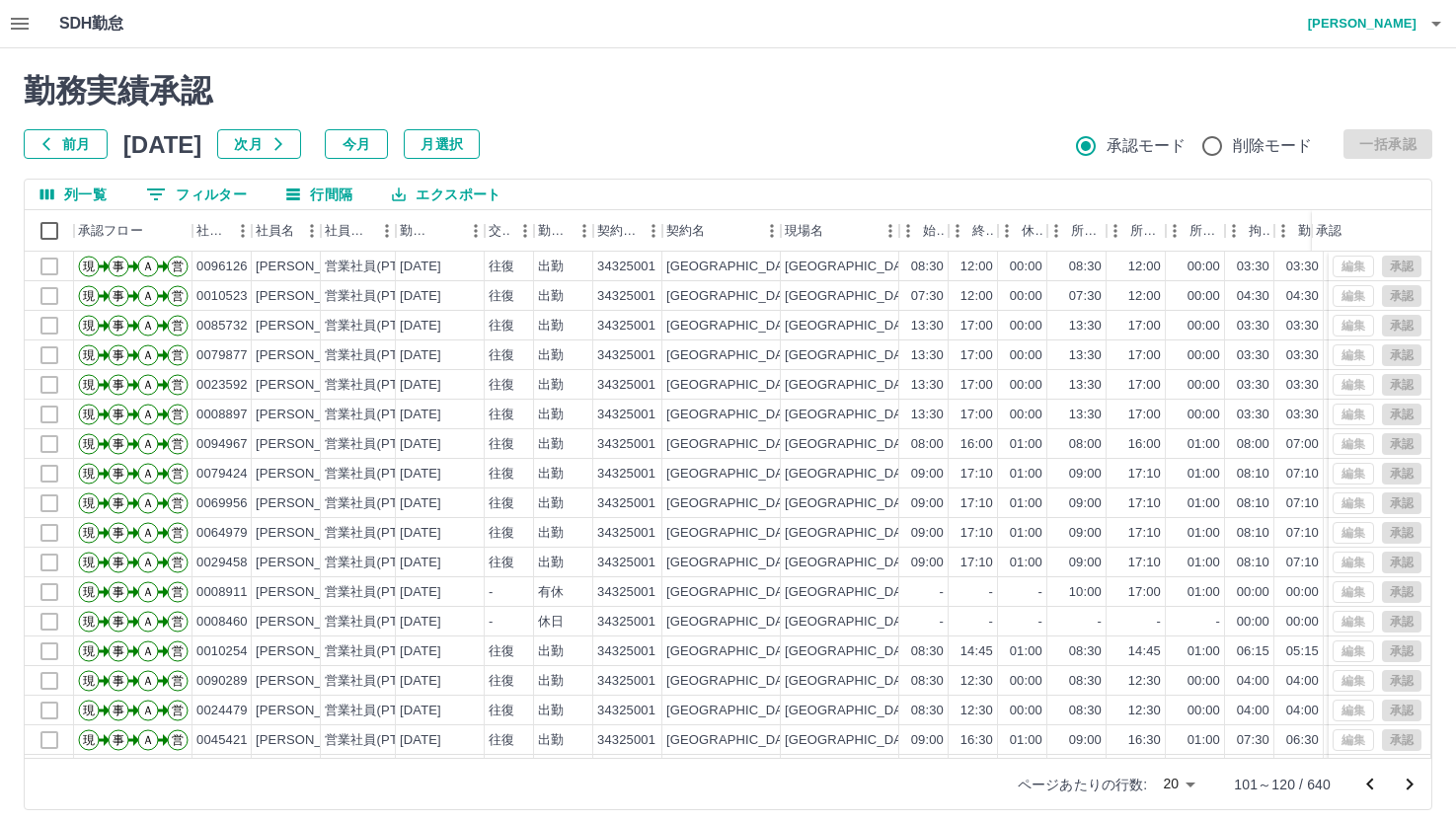 click 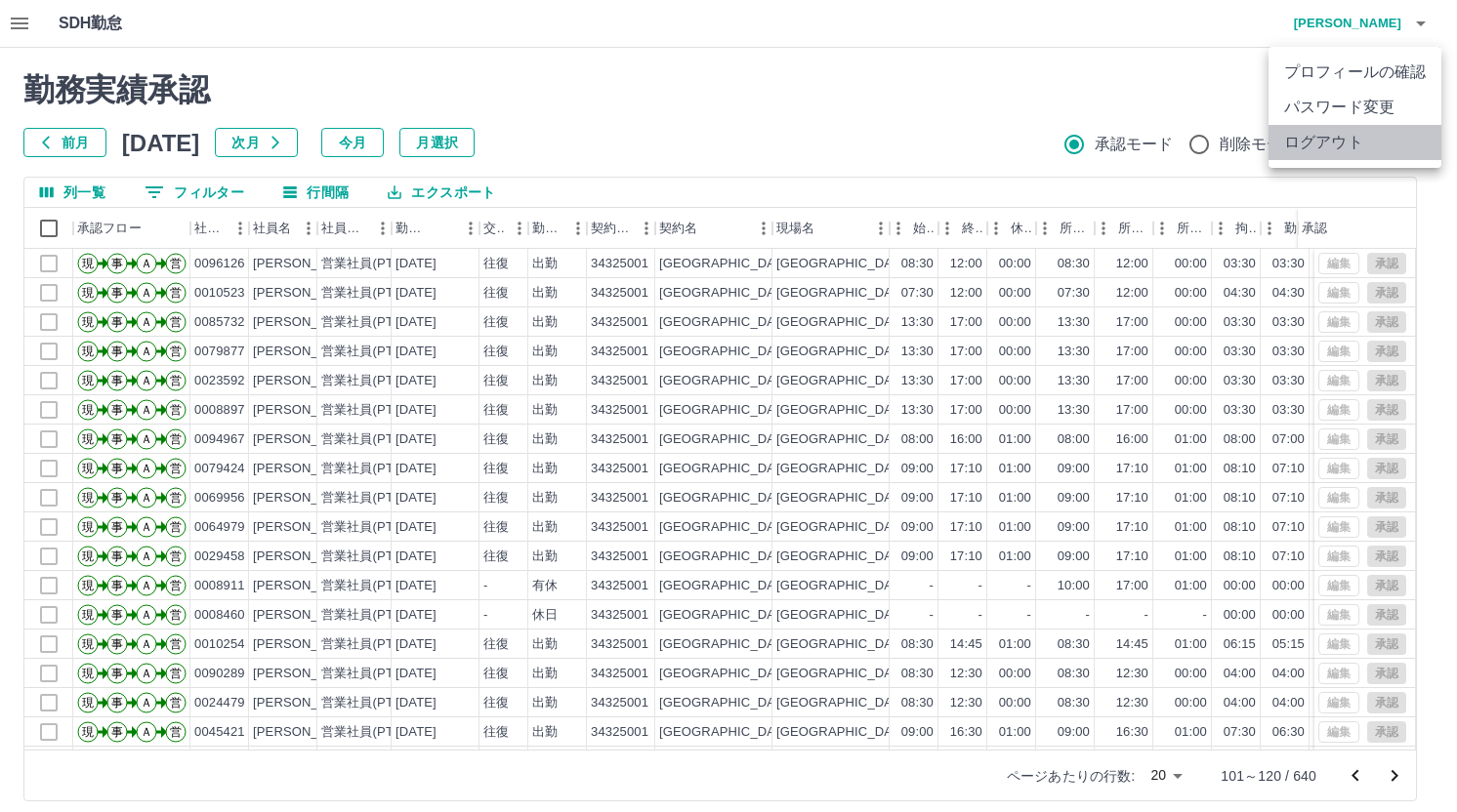 click on "ログアウト" at bounding box center [1354, 142] 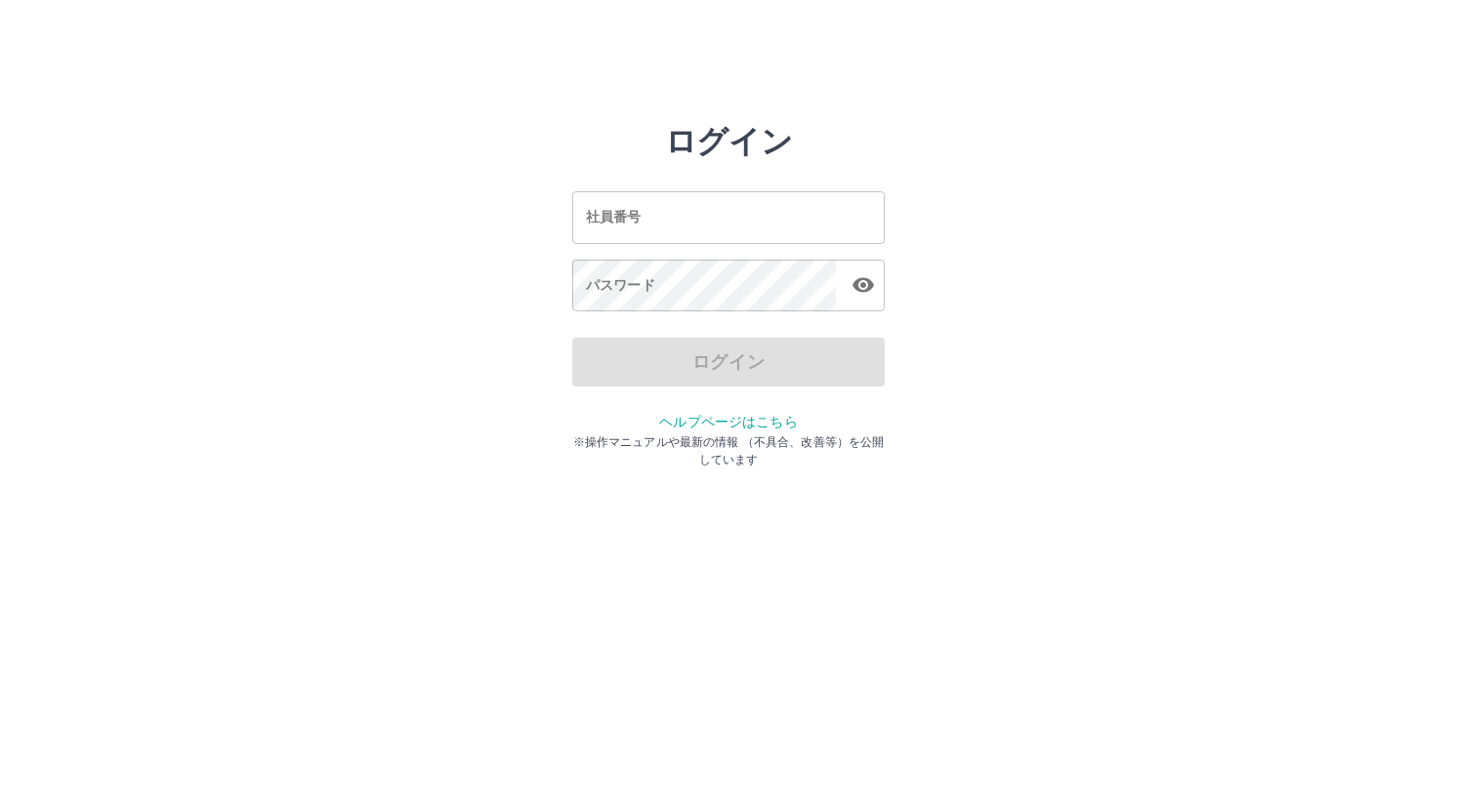 scroll, scrollTop: 0, scrollLeft: 0, axis: both 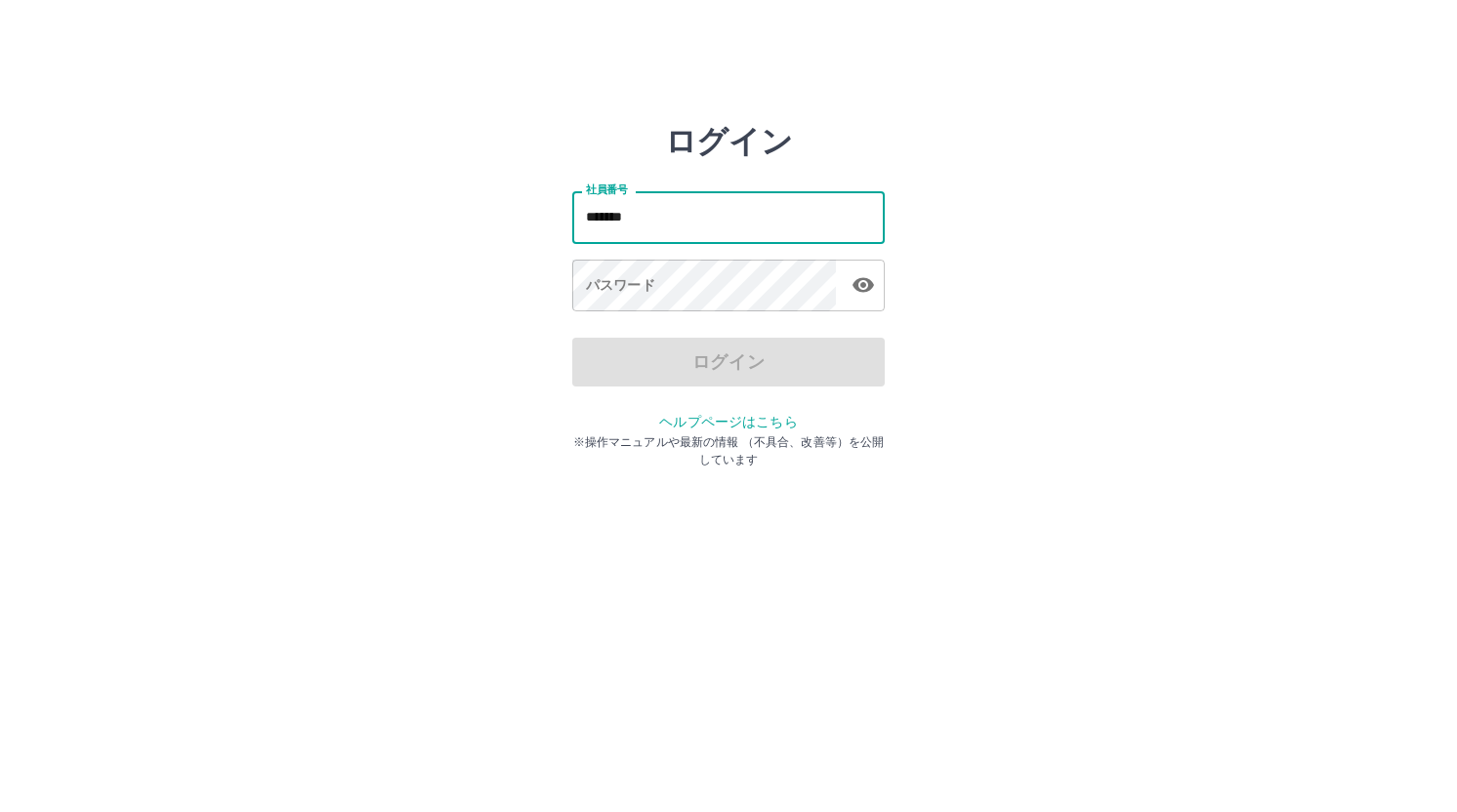 type on "*******" 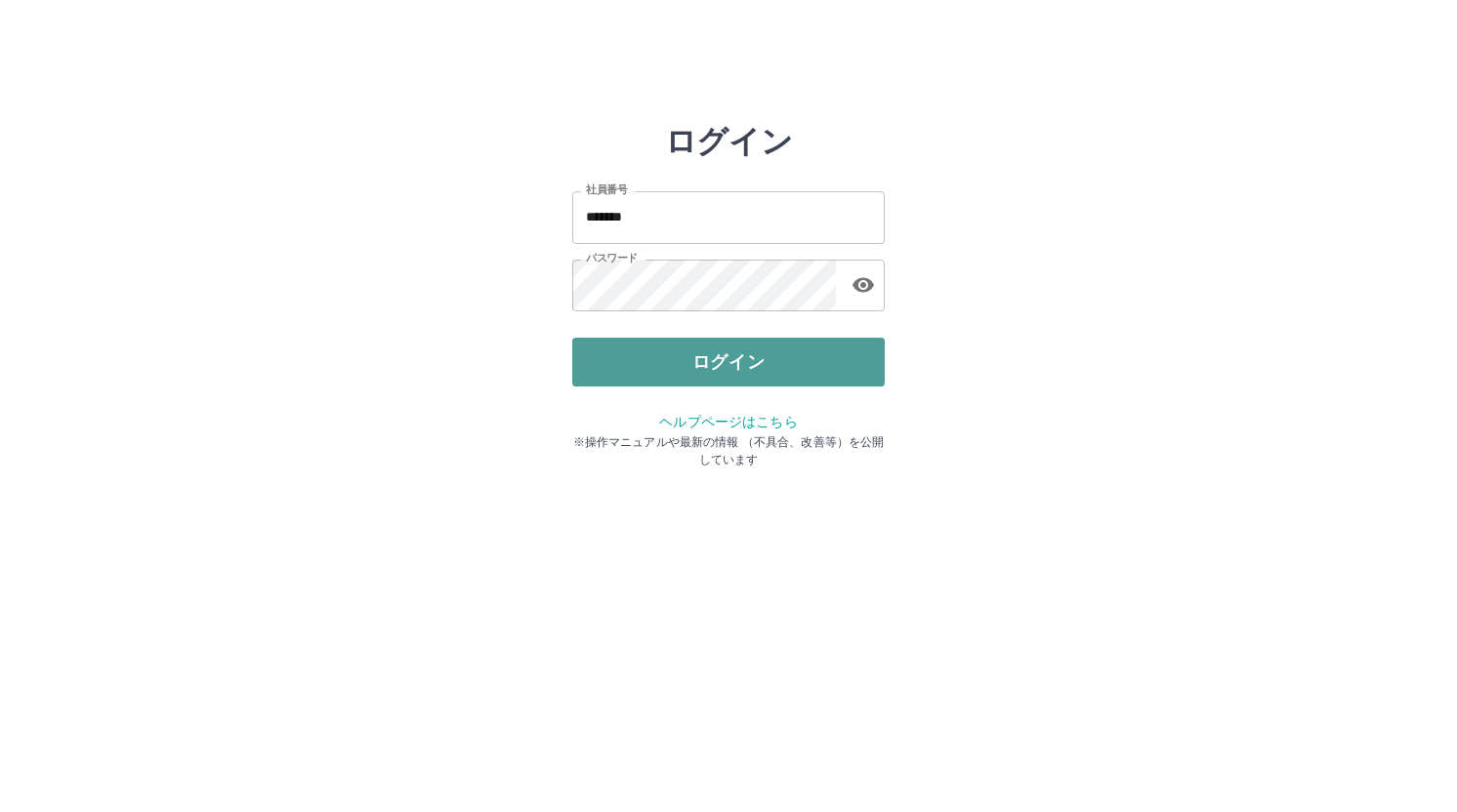 click on "ログイン" at bounding box center [728, 362] 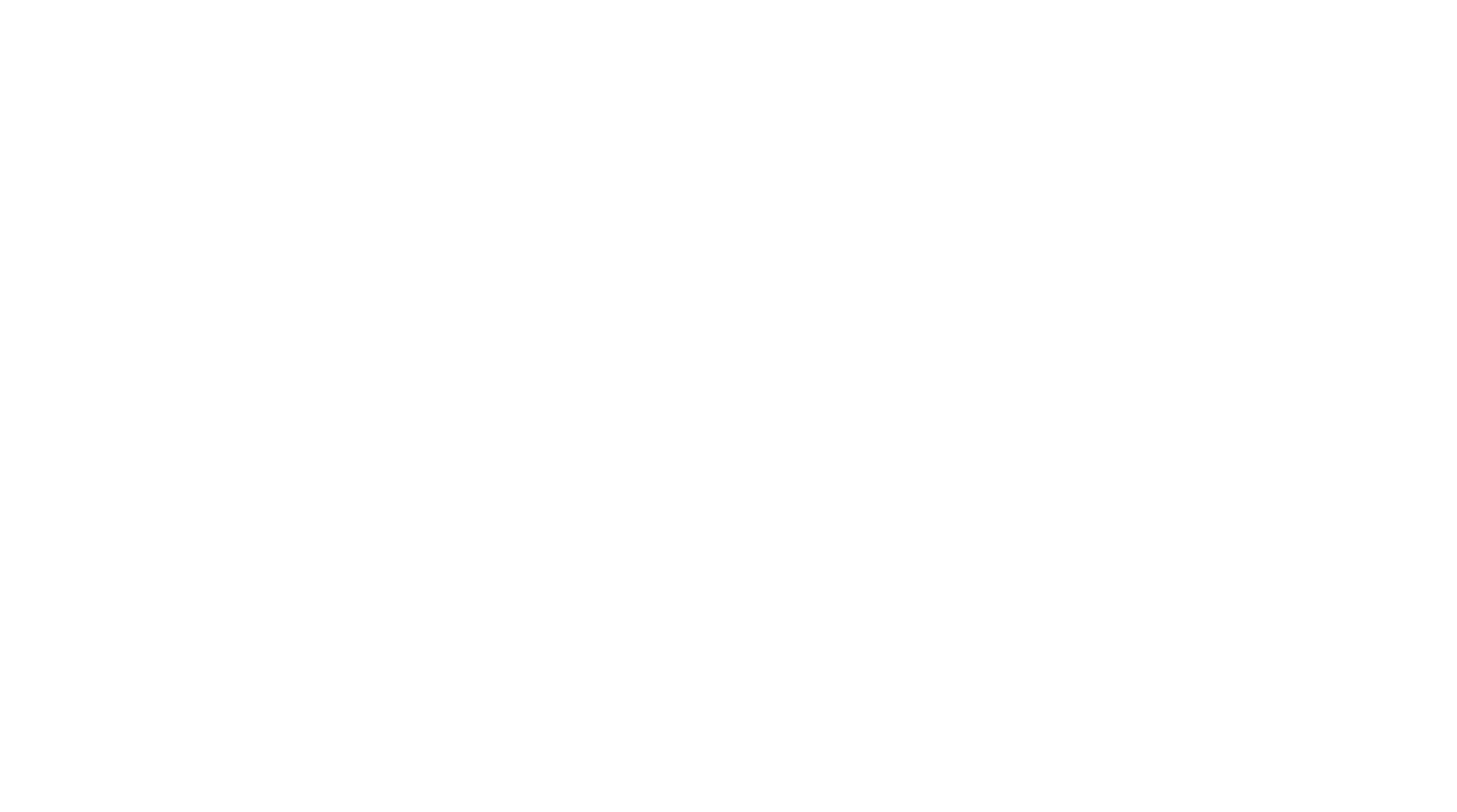 scroll, scrollTop: 0, scrollLeft: 0, axis: both 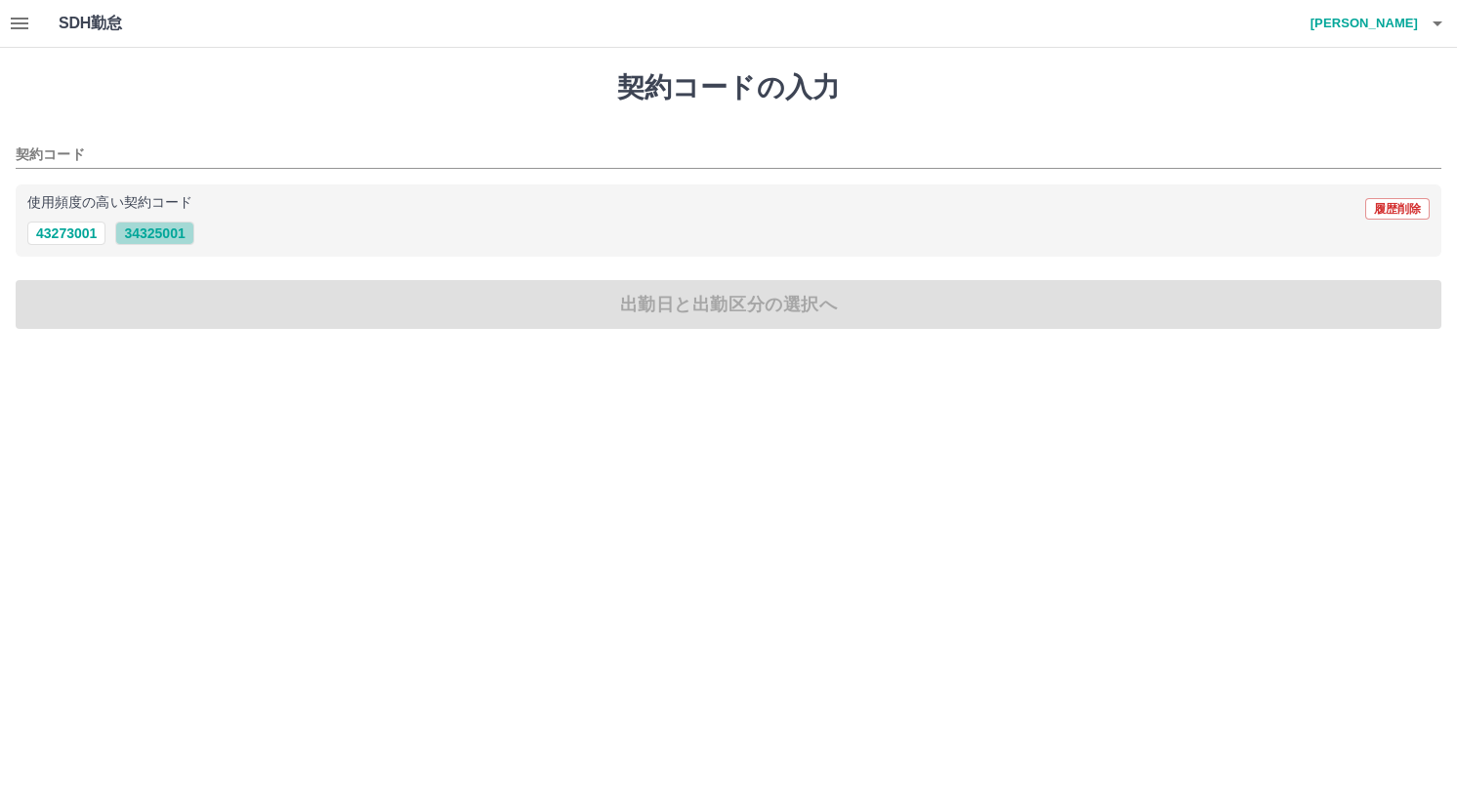 click on "34325001" at bounding box center [154, 233] 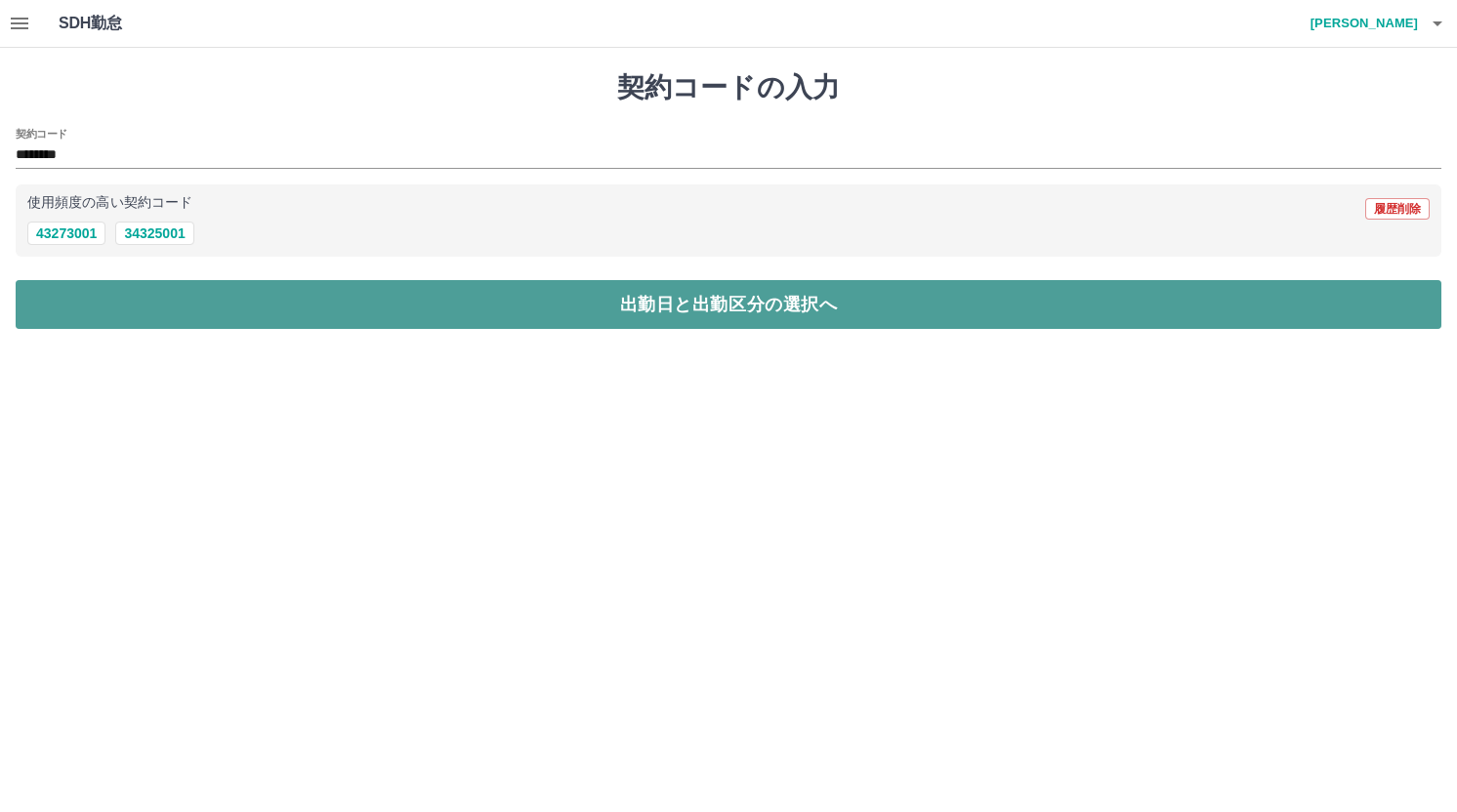 click on "出勤日と出勤区分の選択へ" at bounding box center [728, 304] 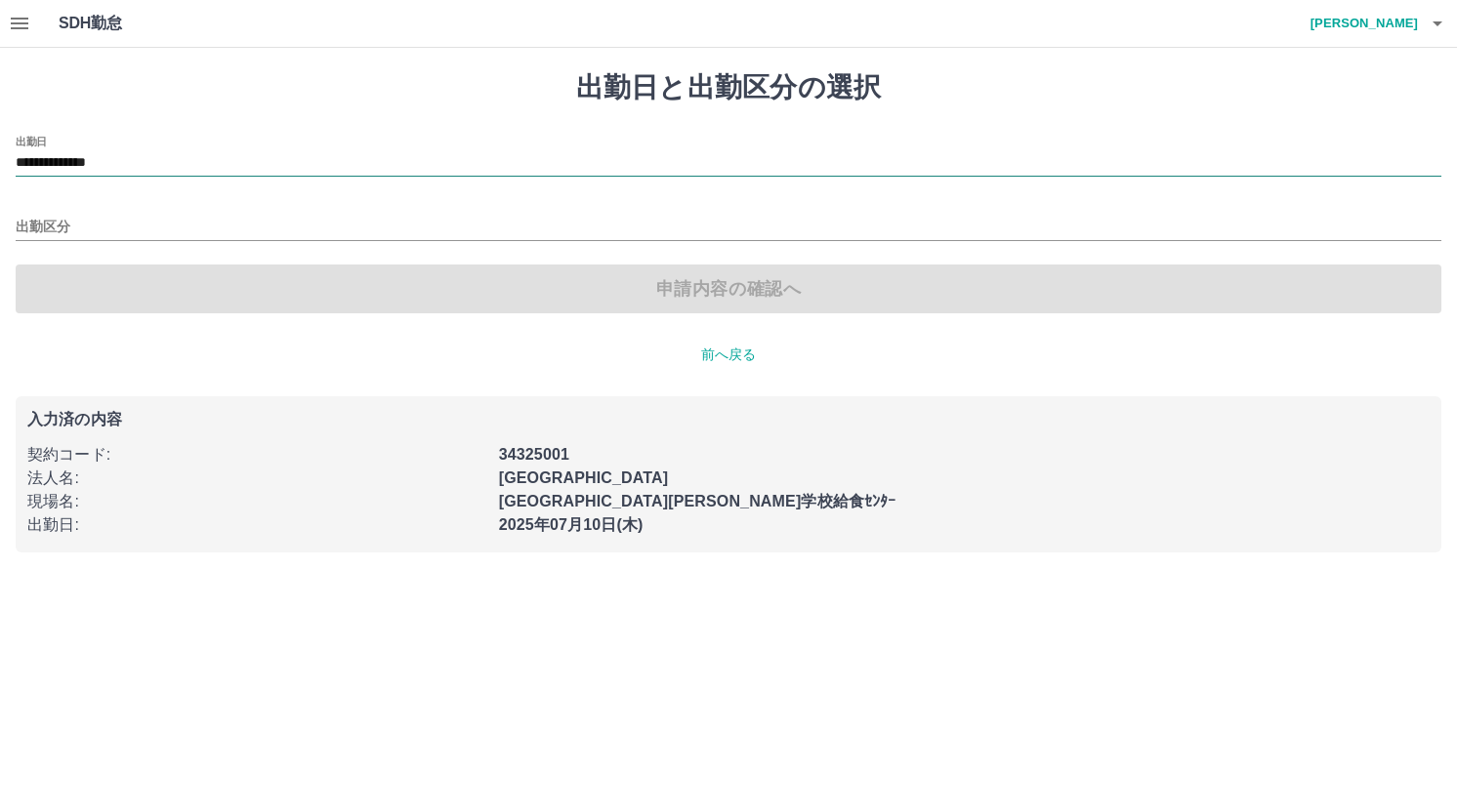 click on "**********" at bounding box center (728, 163) 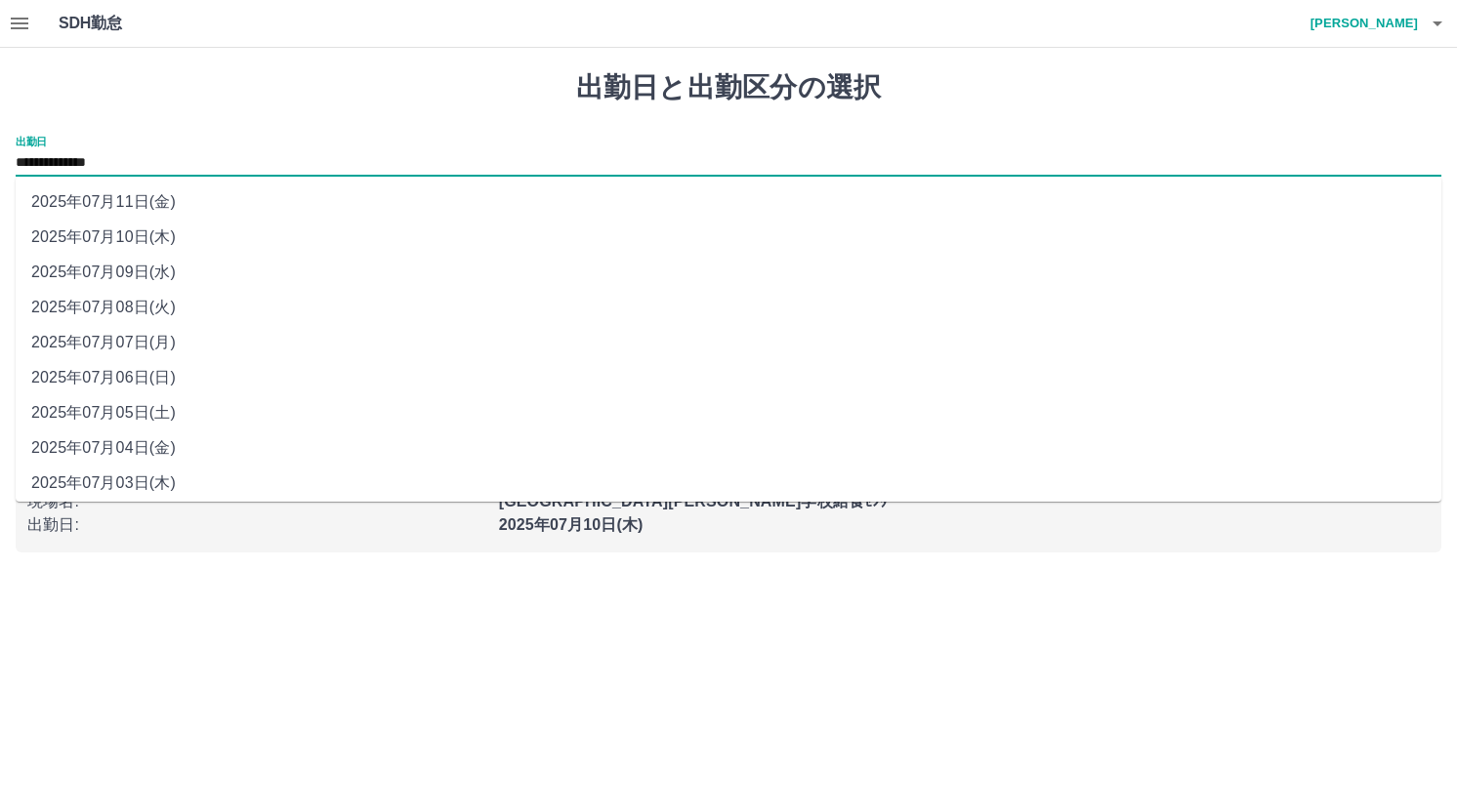 click on "2025年07月08日(火)" at bounding box center [728, 307] 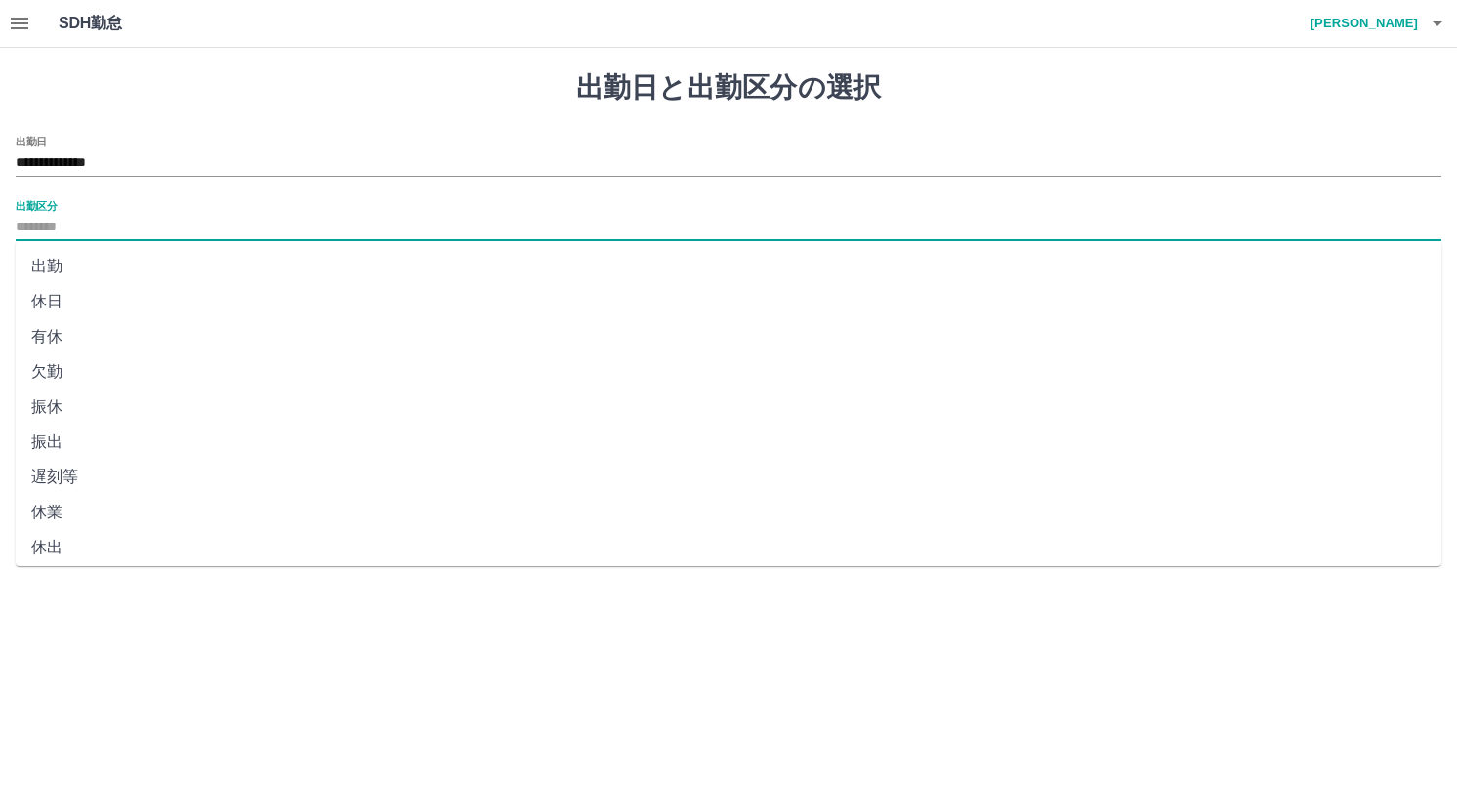click on "出勤区分" at bounding box center [728, 227] 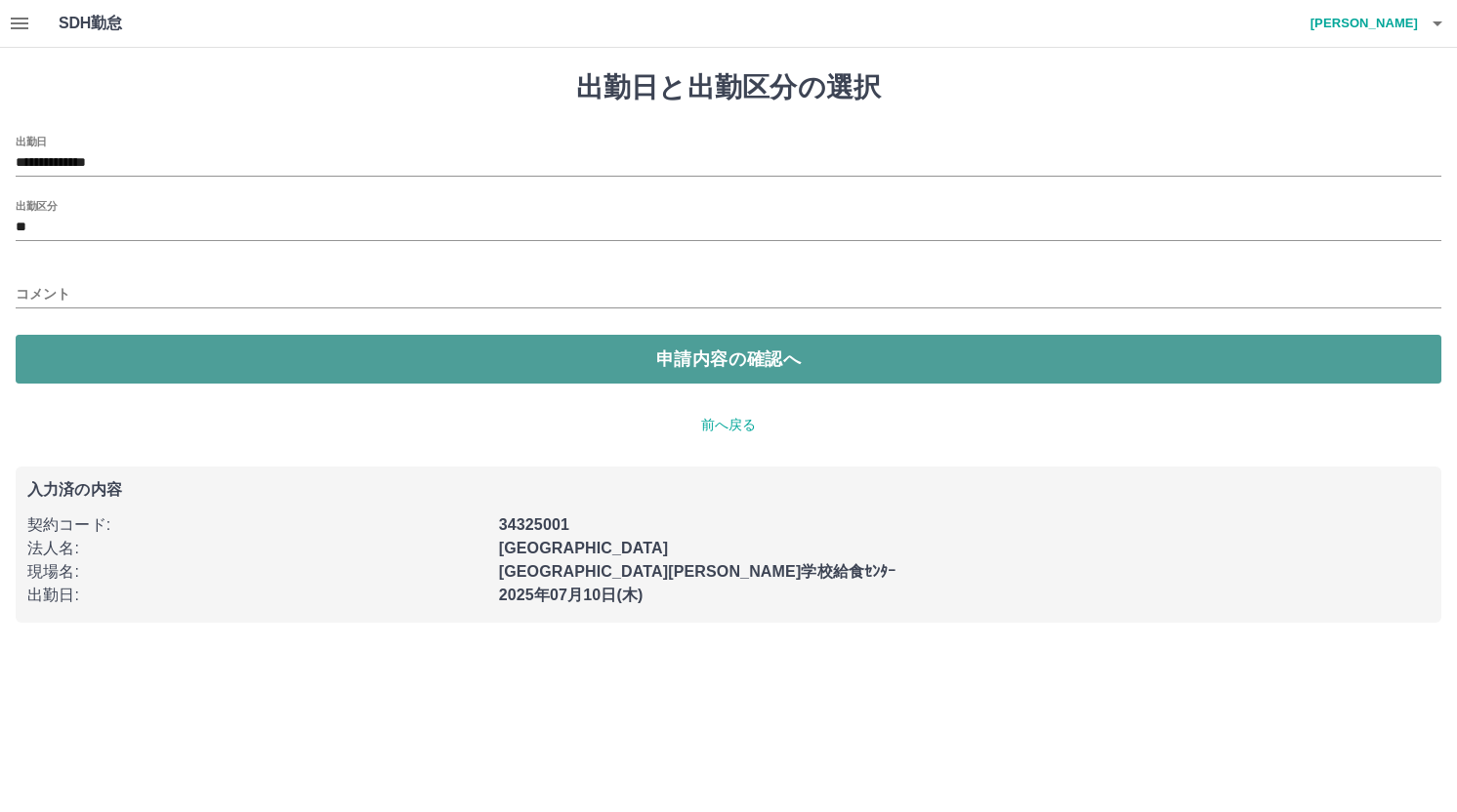 click on "申請内容の確認へ" at bounding box center [728, 359] 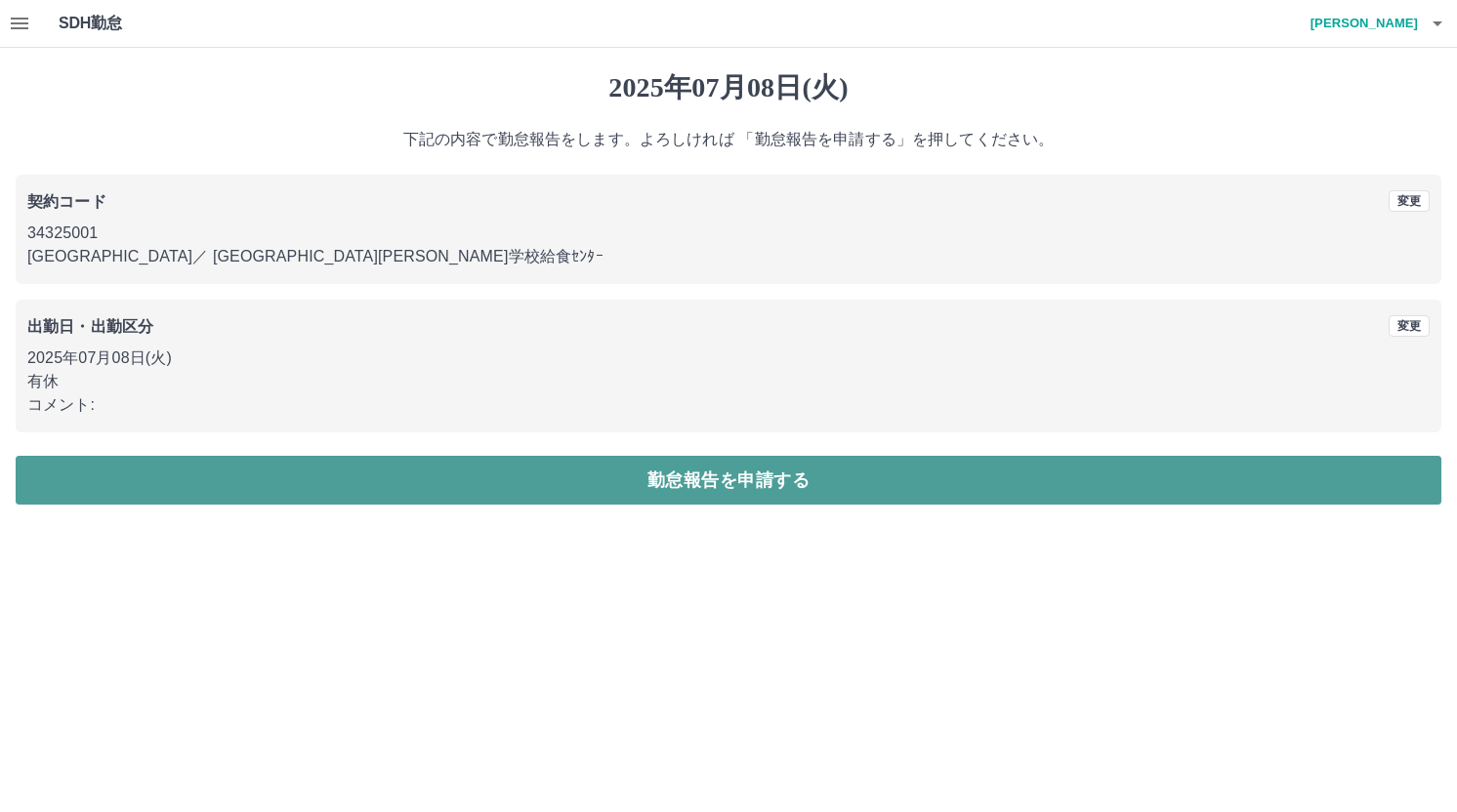 click on "勤怠報告を申請する" at bounding box center (728, 480) 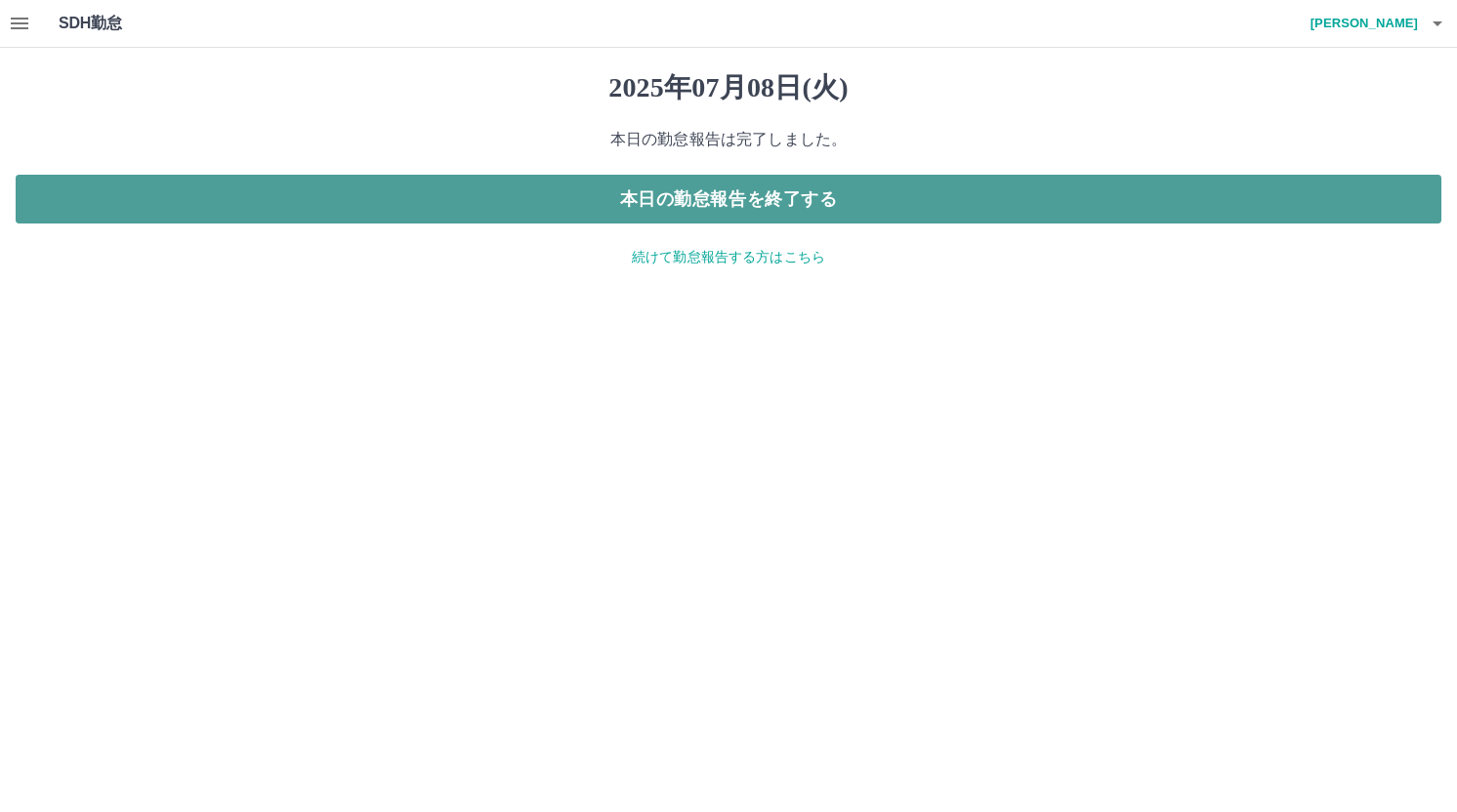 click on "本日の勤怠報告を終了する" at bounding box center (728, 199) 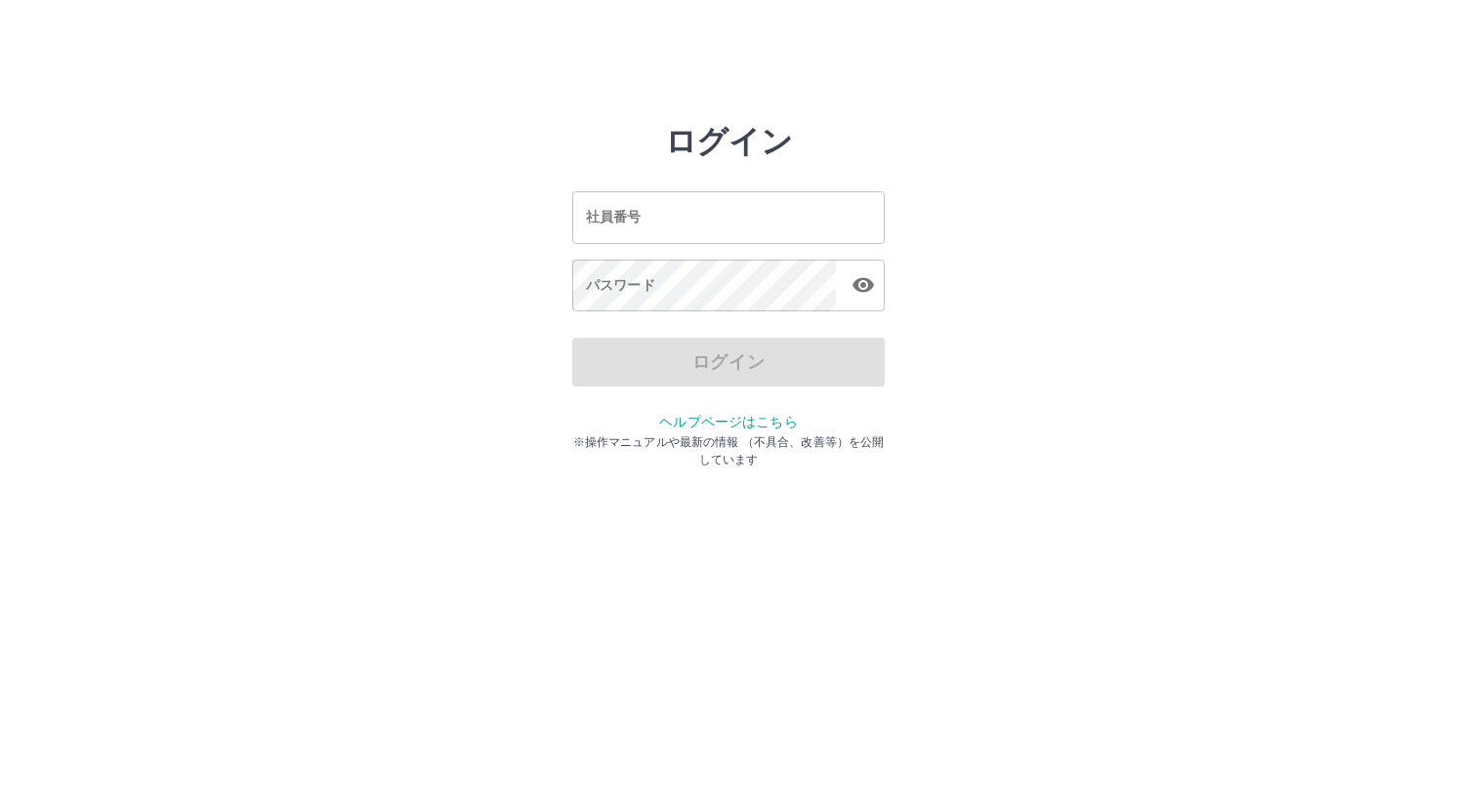 scroll, scrollTop: 0, scrollLeft: 0, axis: both 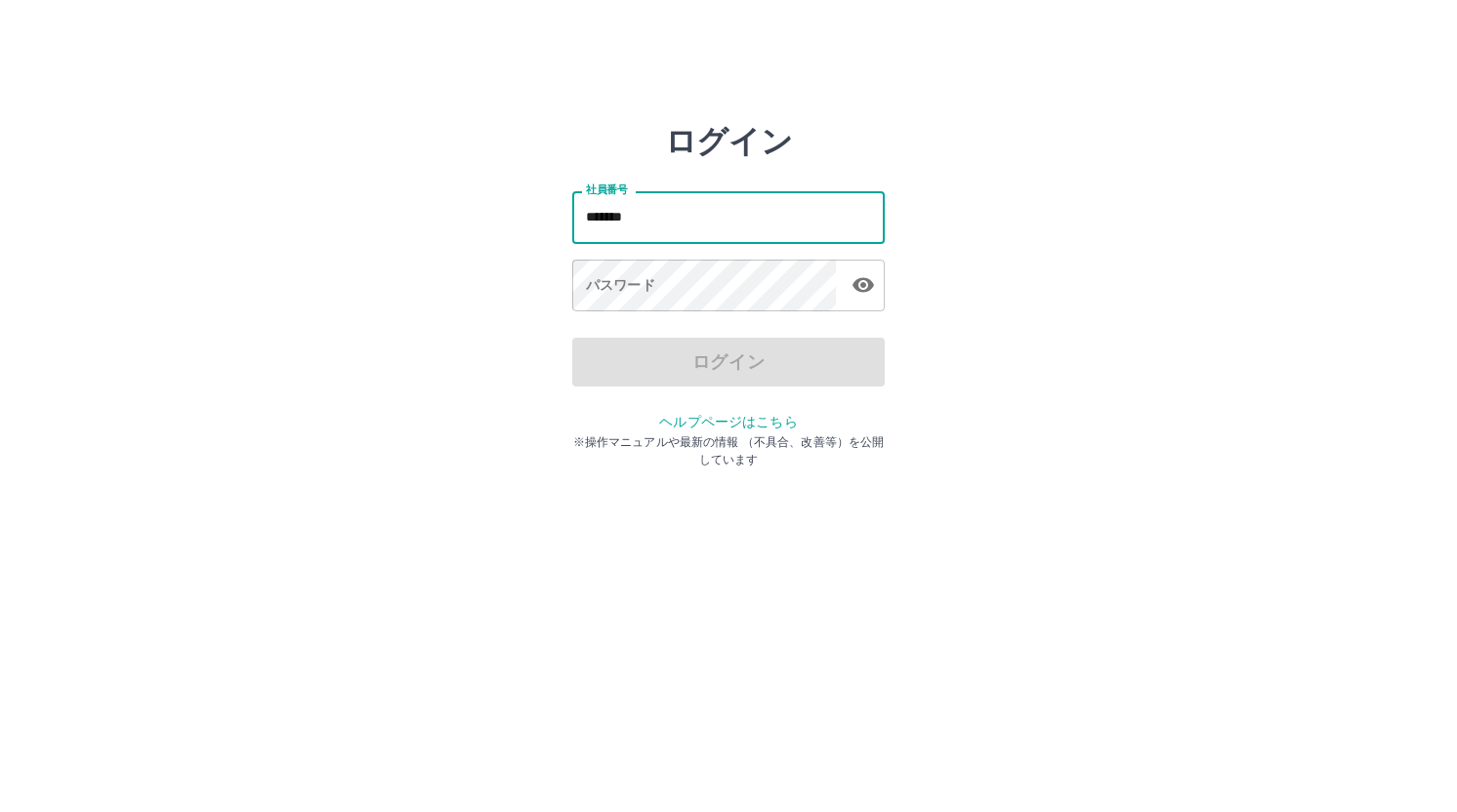 type on "*******" 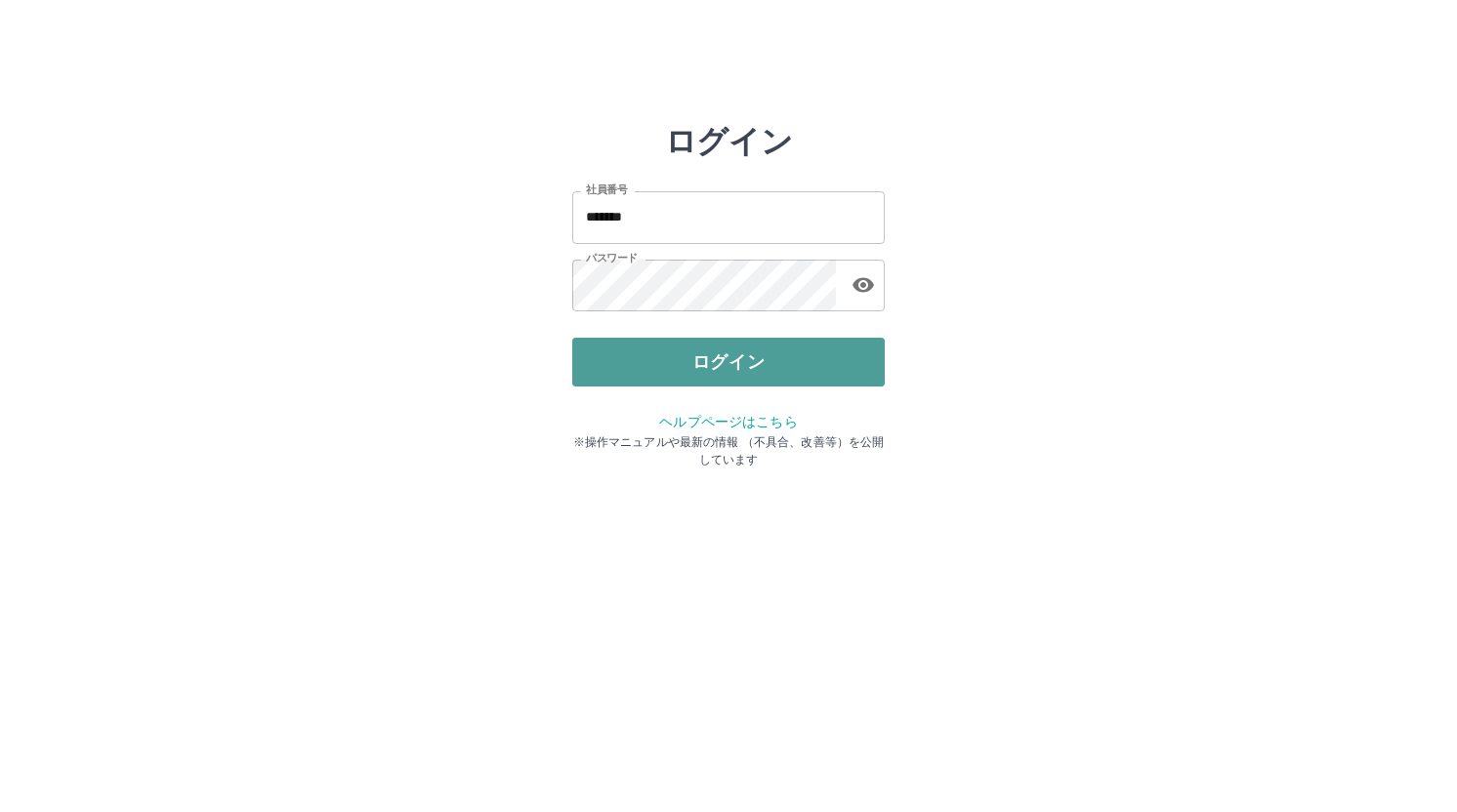 click on "ログイン" at bounding box center (728, 362) 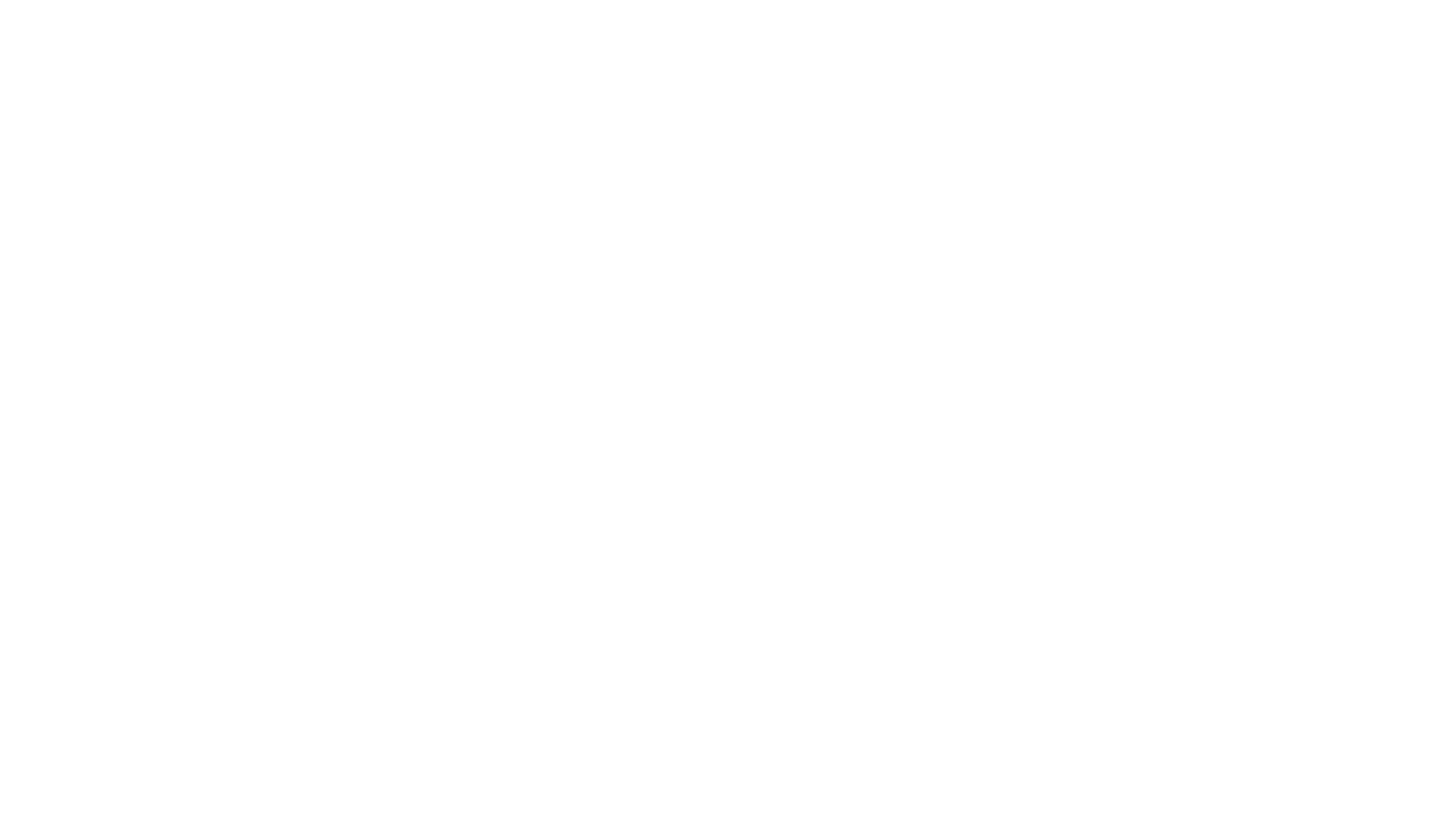 scroll, scrollTop: 0, scrollLeft: 0, axis: both 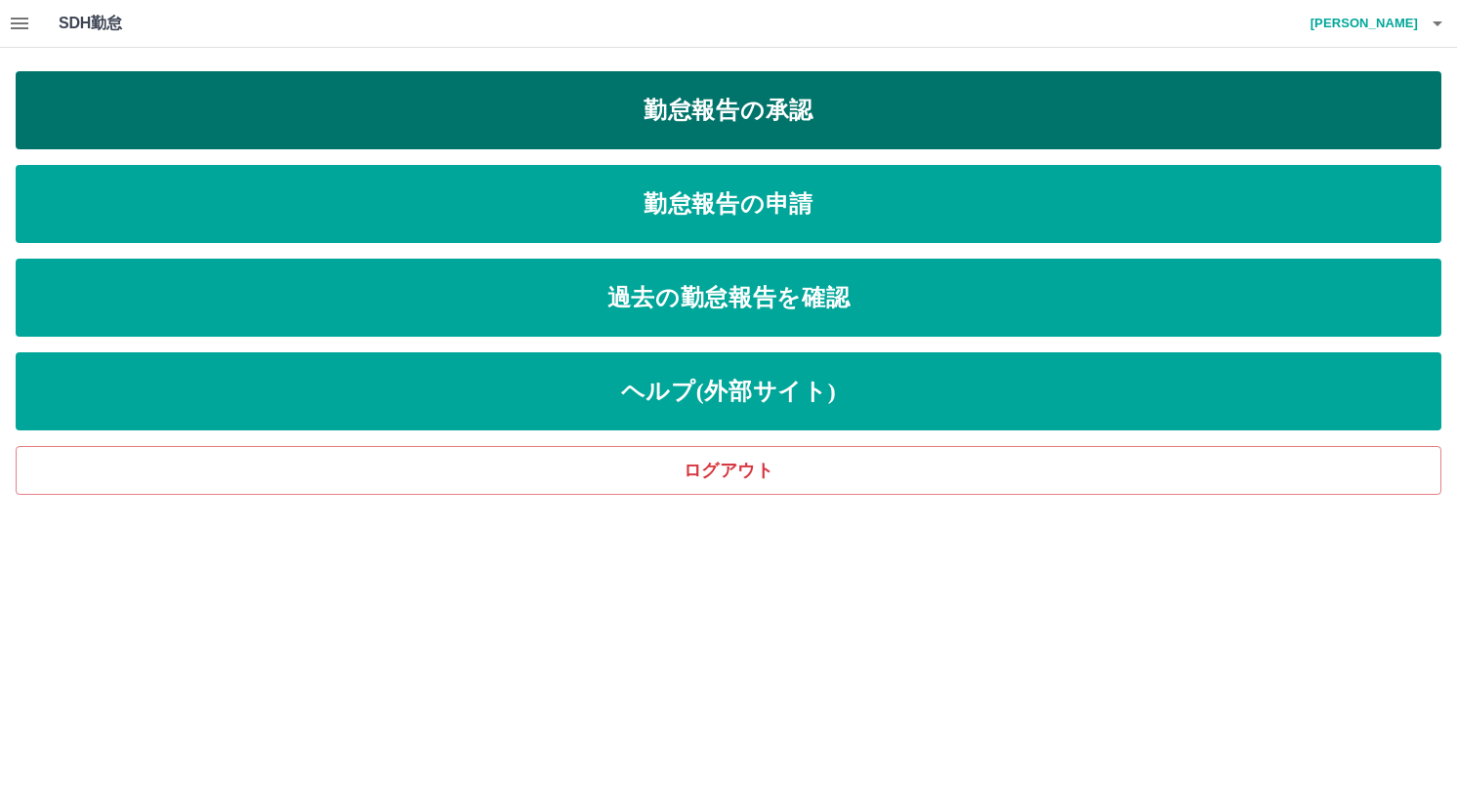 click on "勤怠報告の承認" at bounding box center (728, 110) 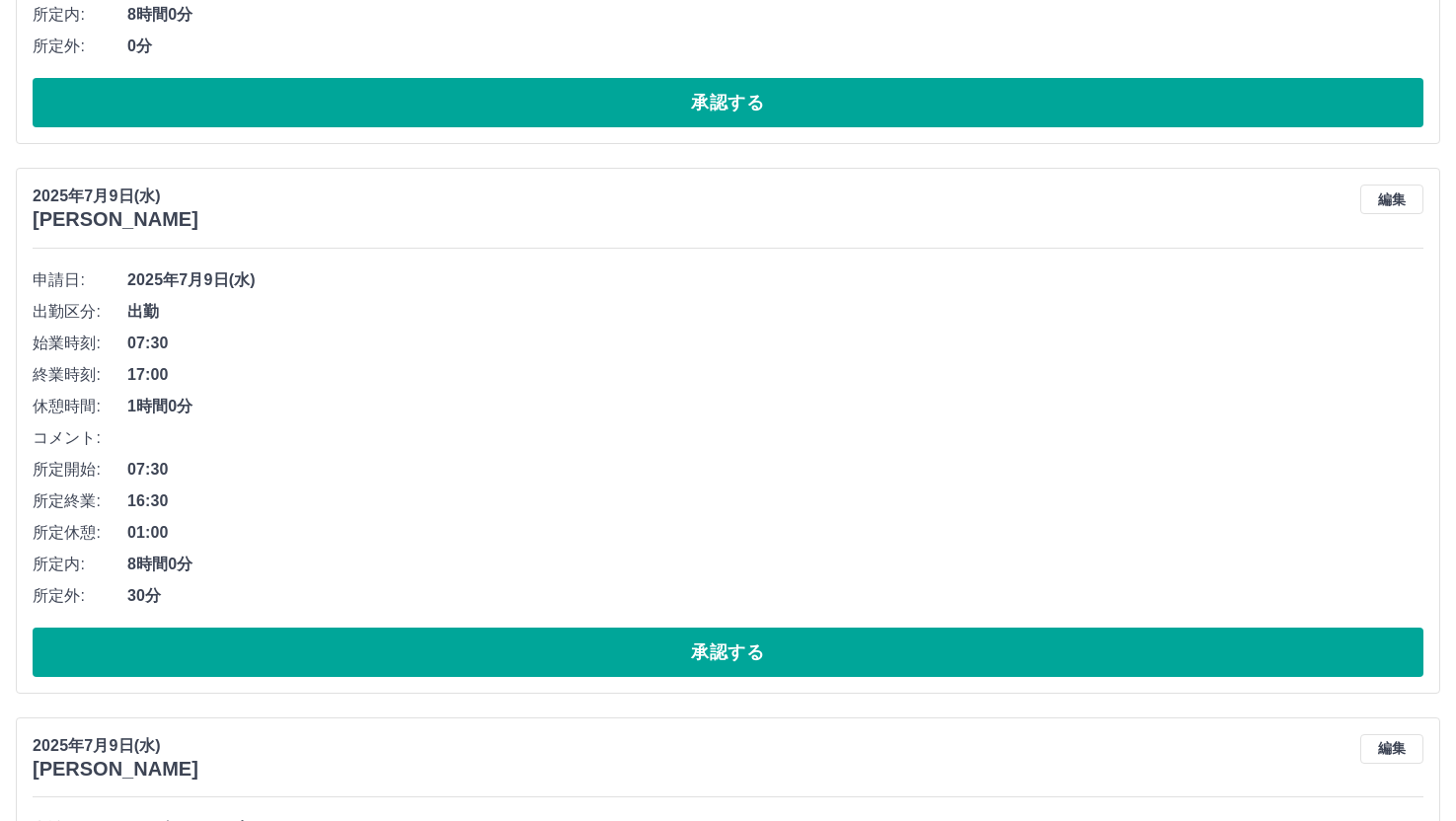 scroll, scrollTop: 1184, scrollLeft: 0, axis: vertical 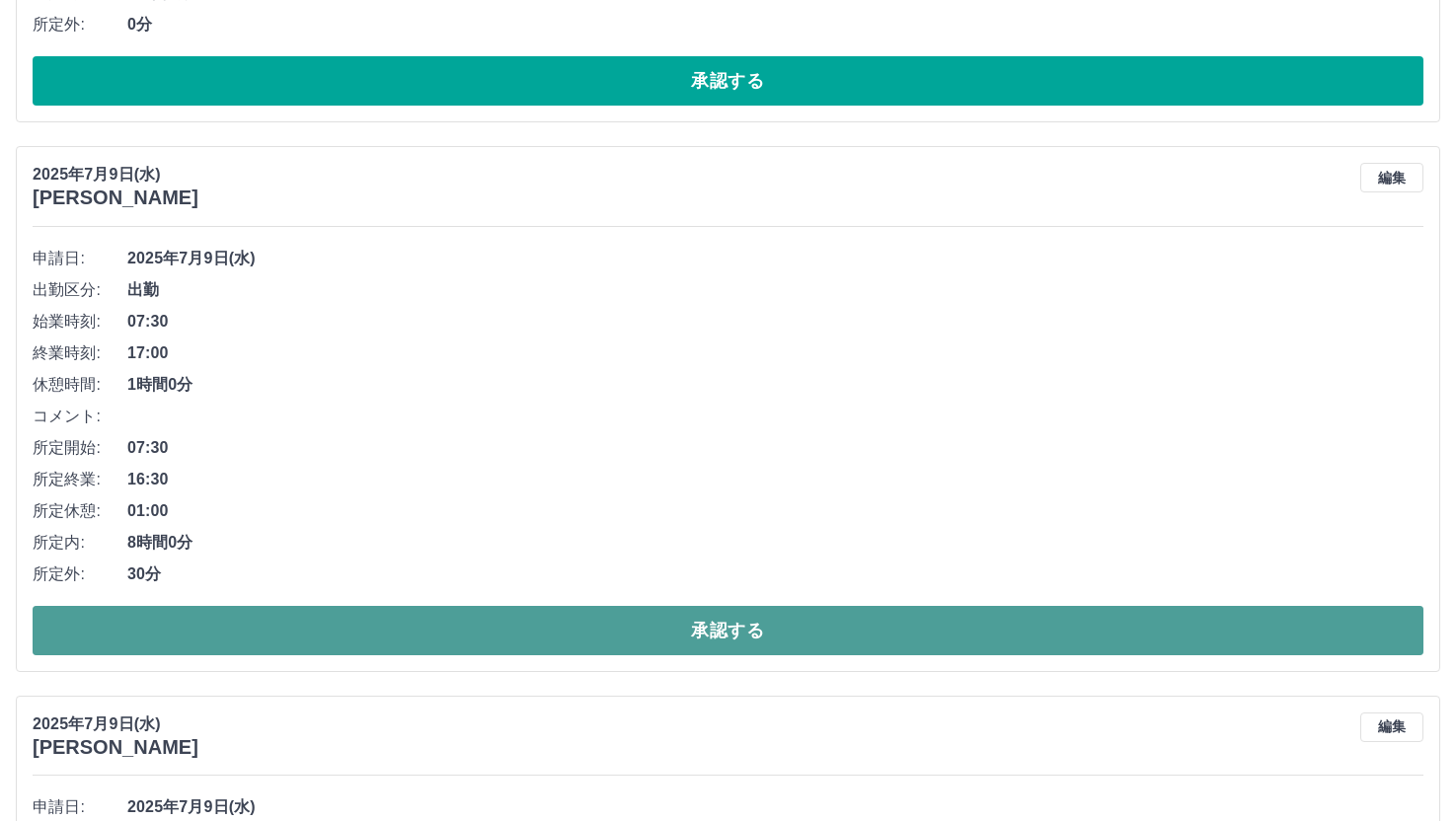 click on "承認する" at bounding box center (728, 631) 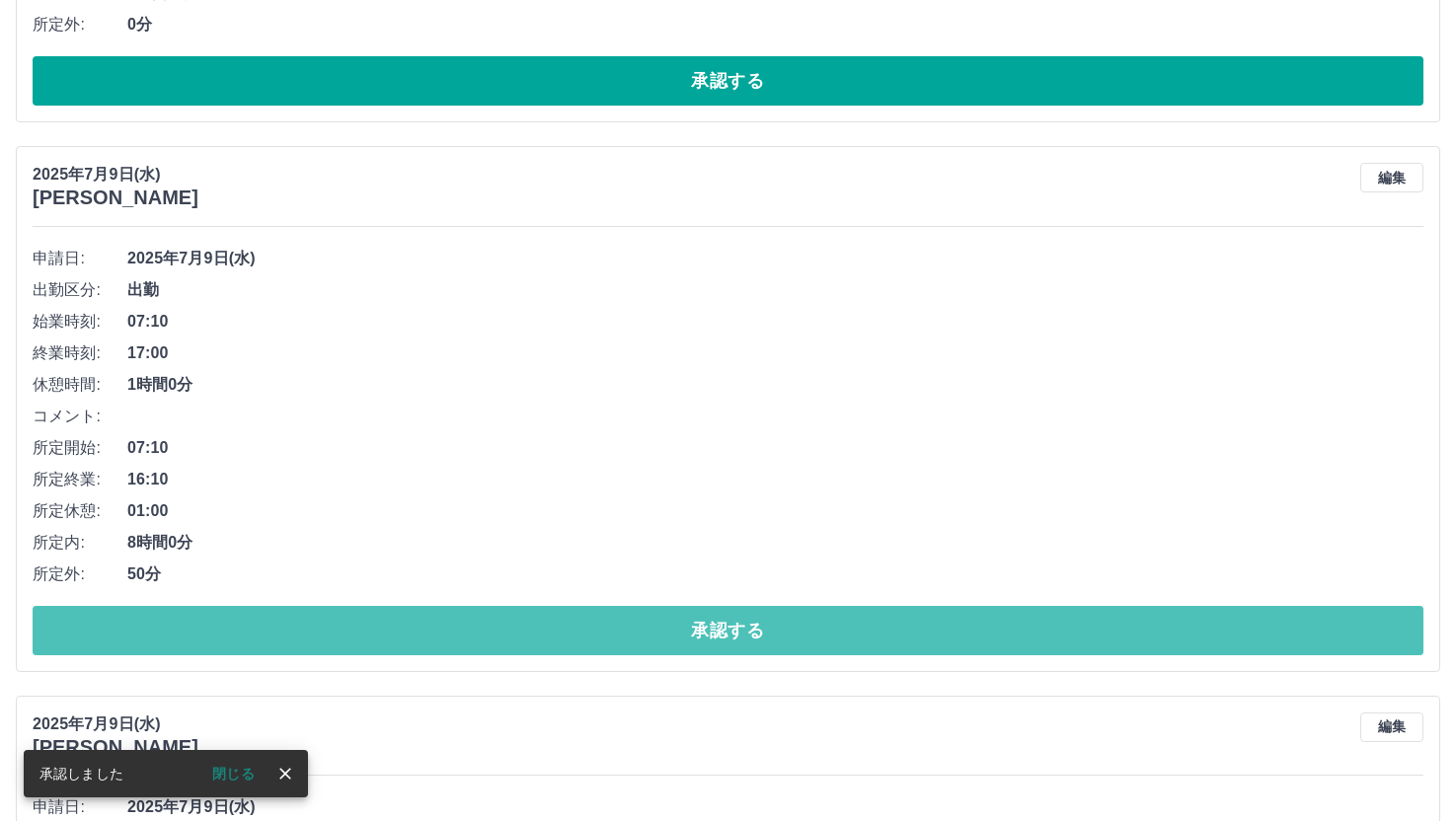 click on "承認する" at bounding box center (728, 631) 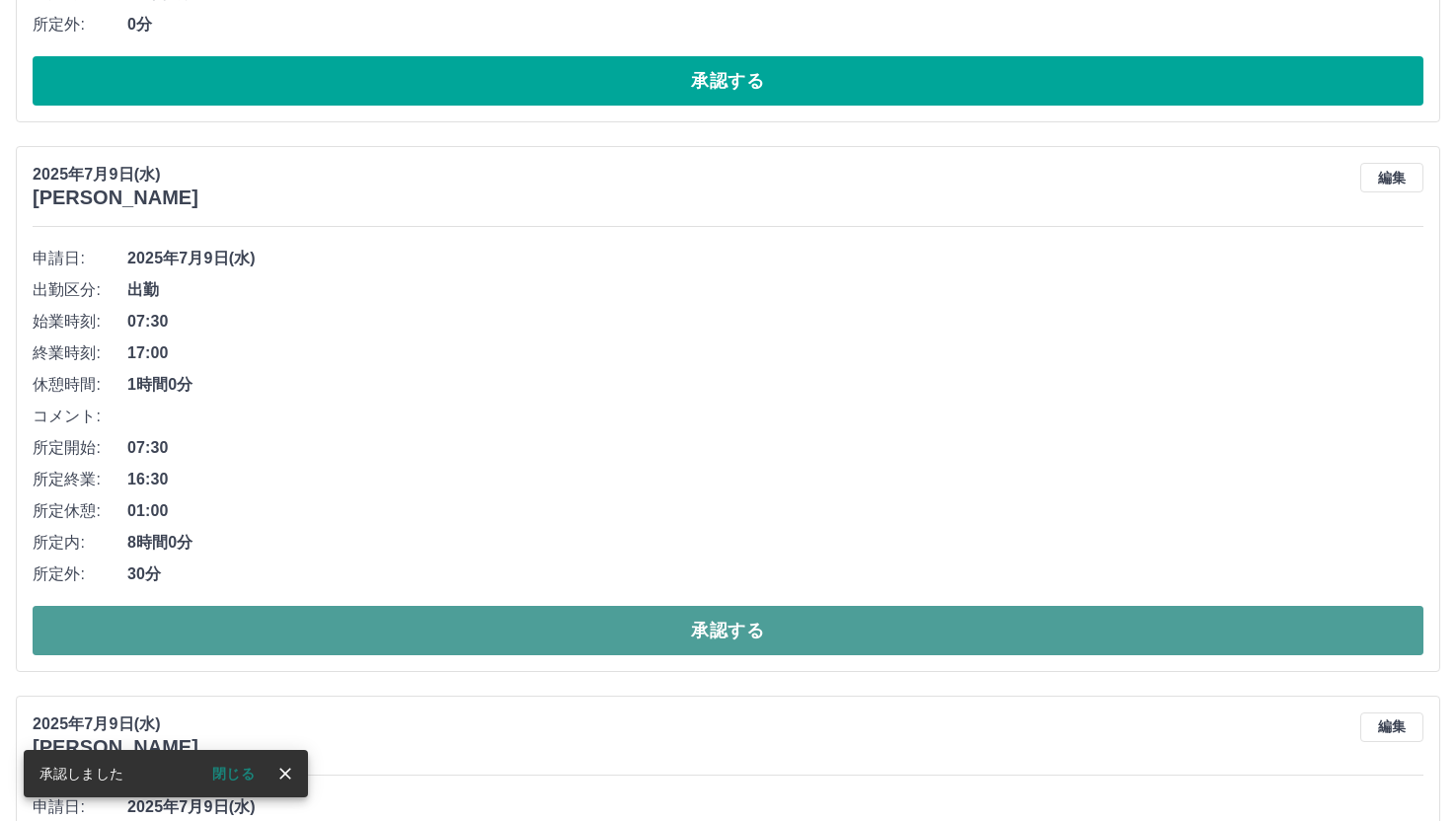 click on "承認する" at bounding box center [728, 631] 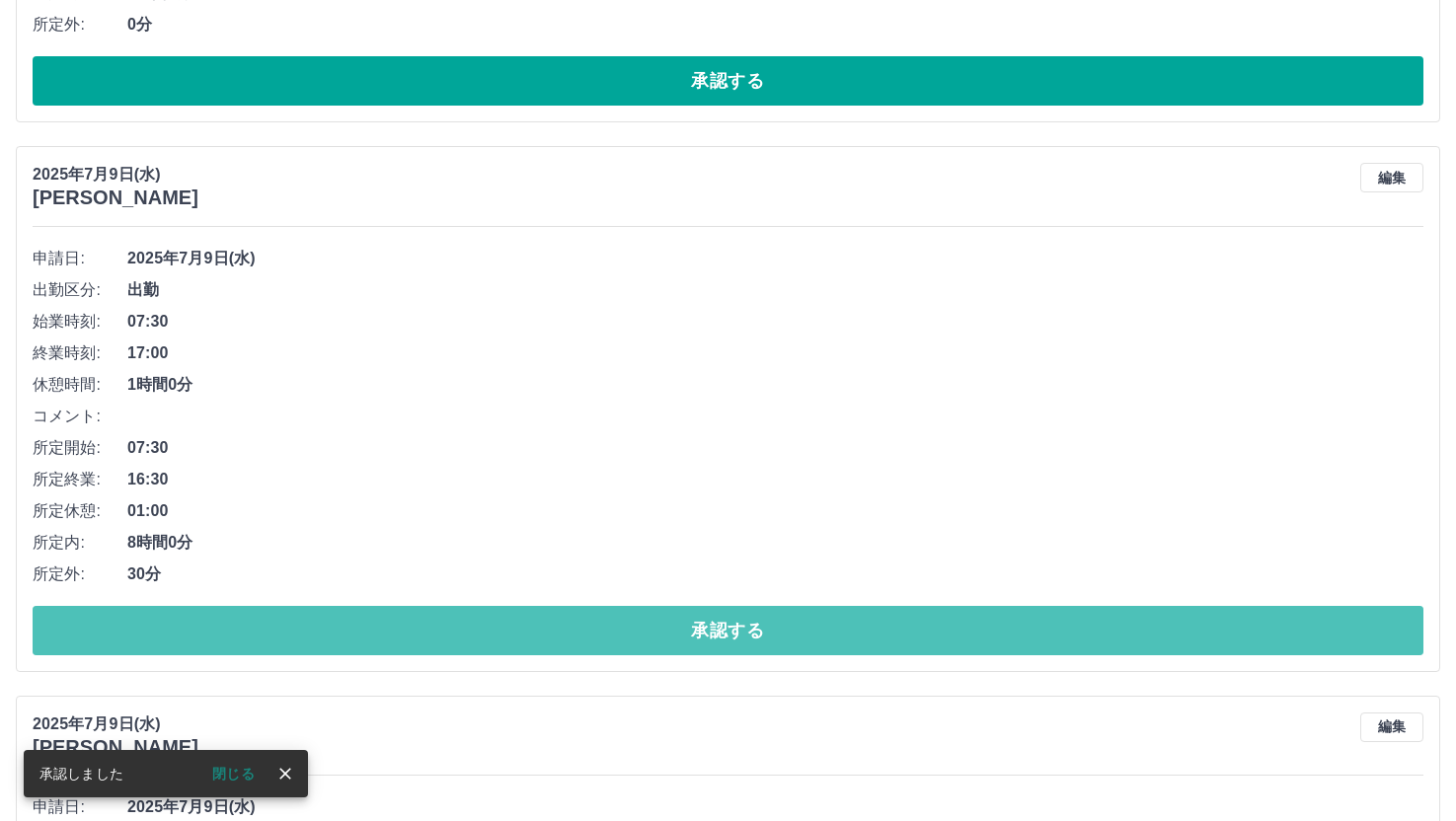 click on "承認する" at bounding box center (728, 631) 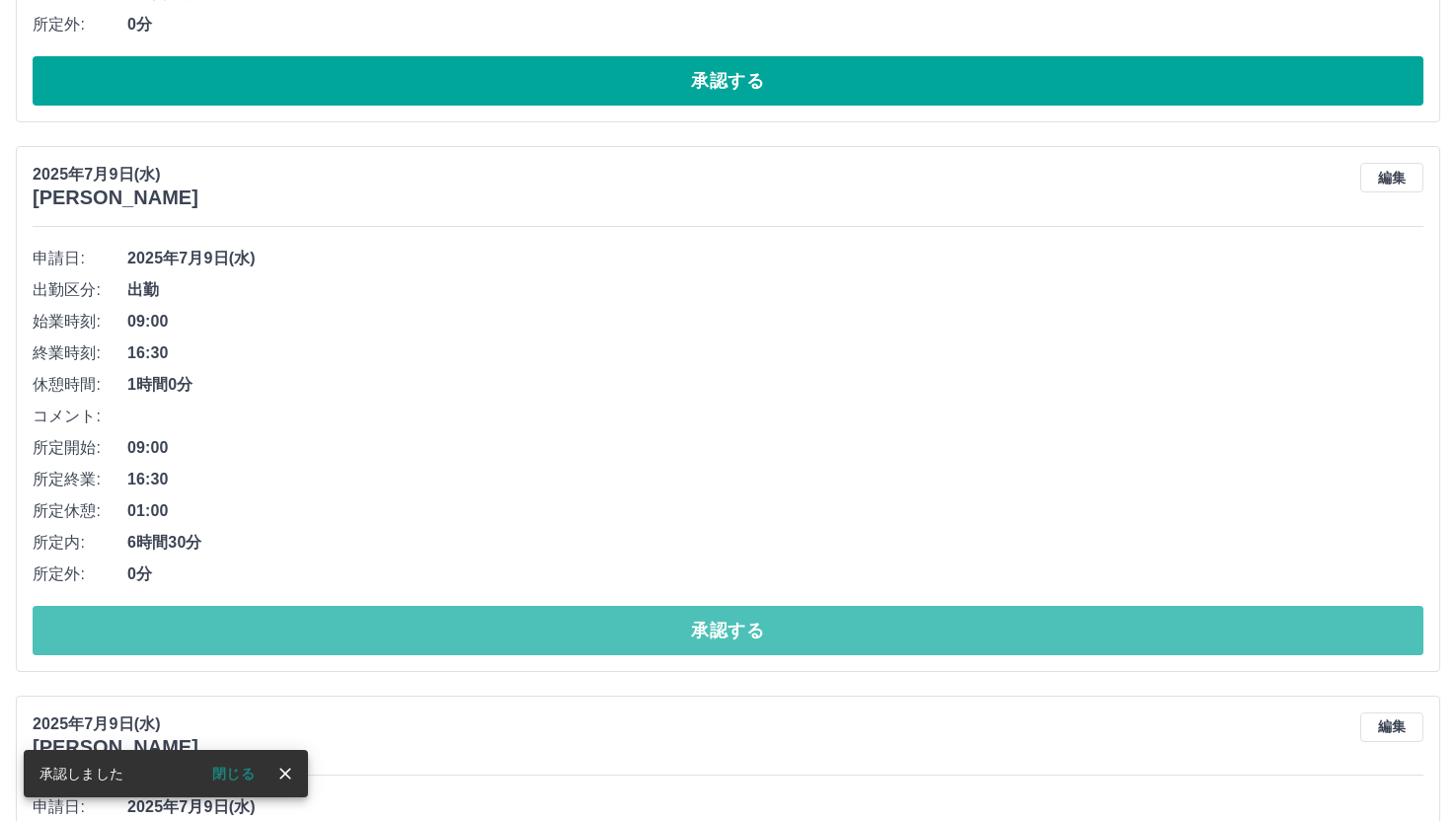 click on "承認する" at bounding box center (728, 631) 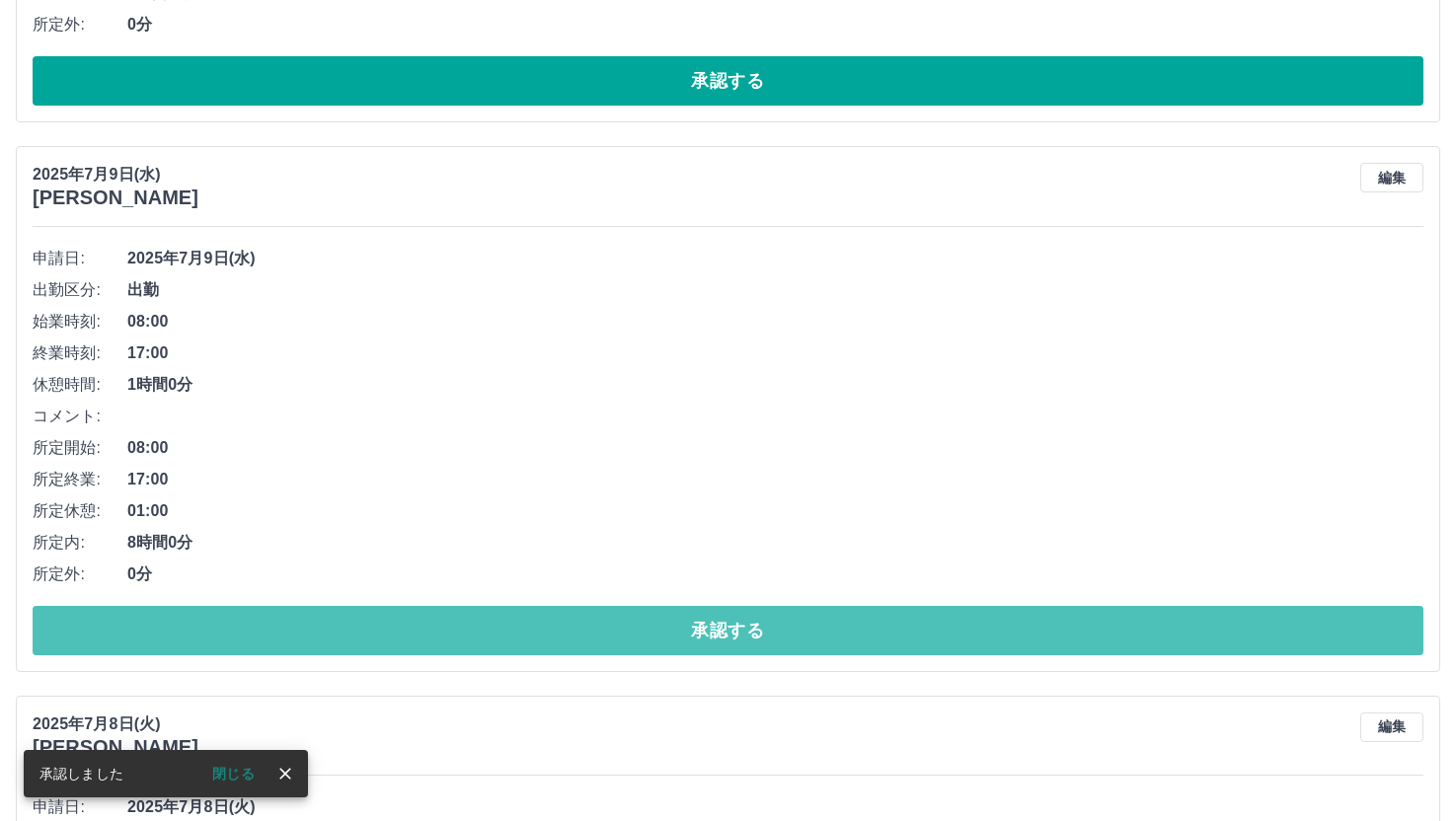 click on "承認する" at bounding box center [728, 631] 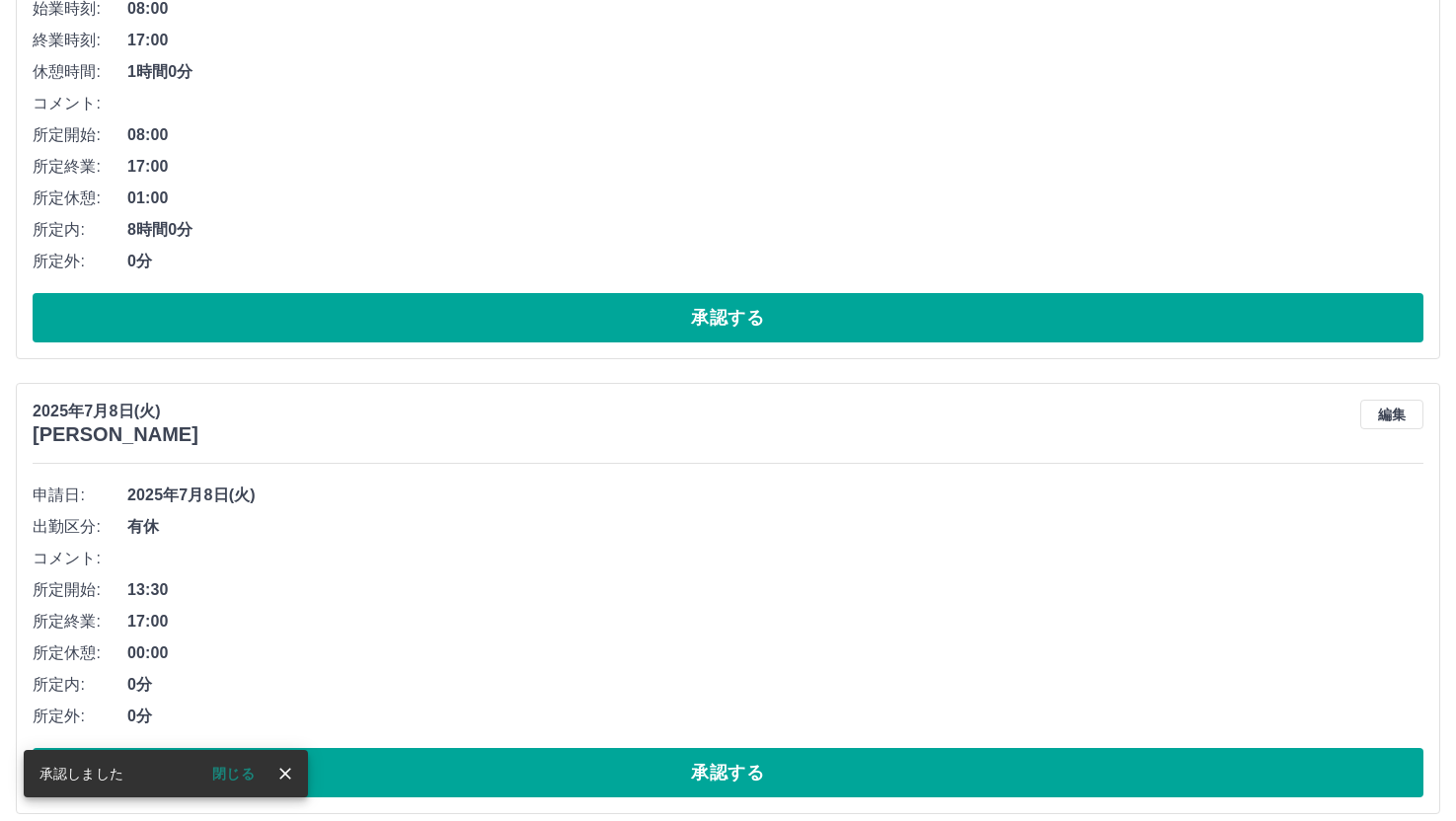 scroll, scrollTop: 966, scrollLeft: 0, axis: vertical 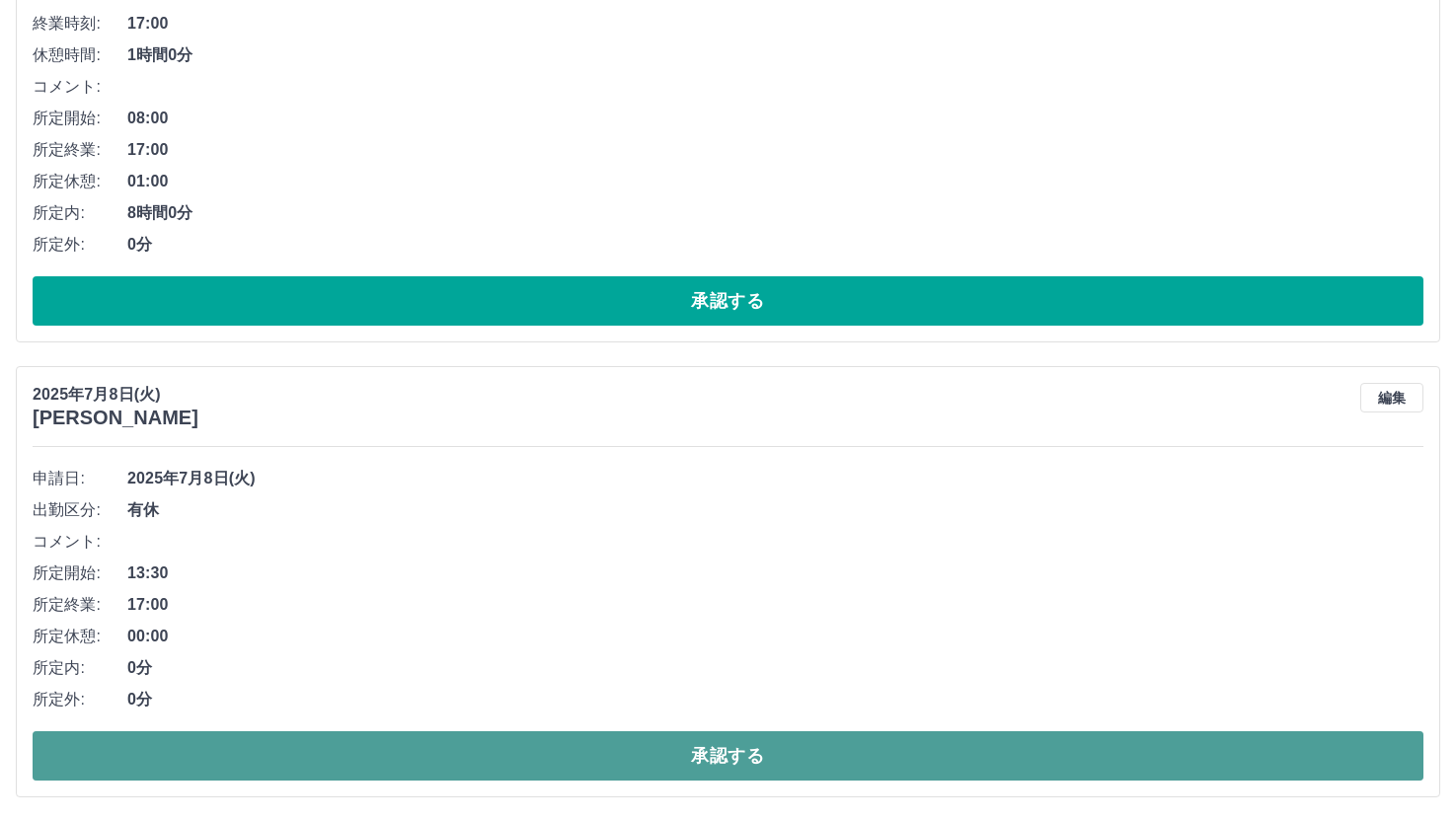 click on "承認する" at bounding box center (728, 756) 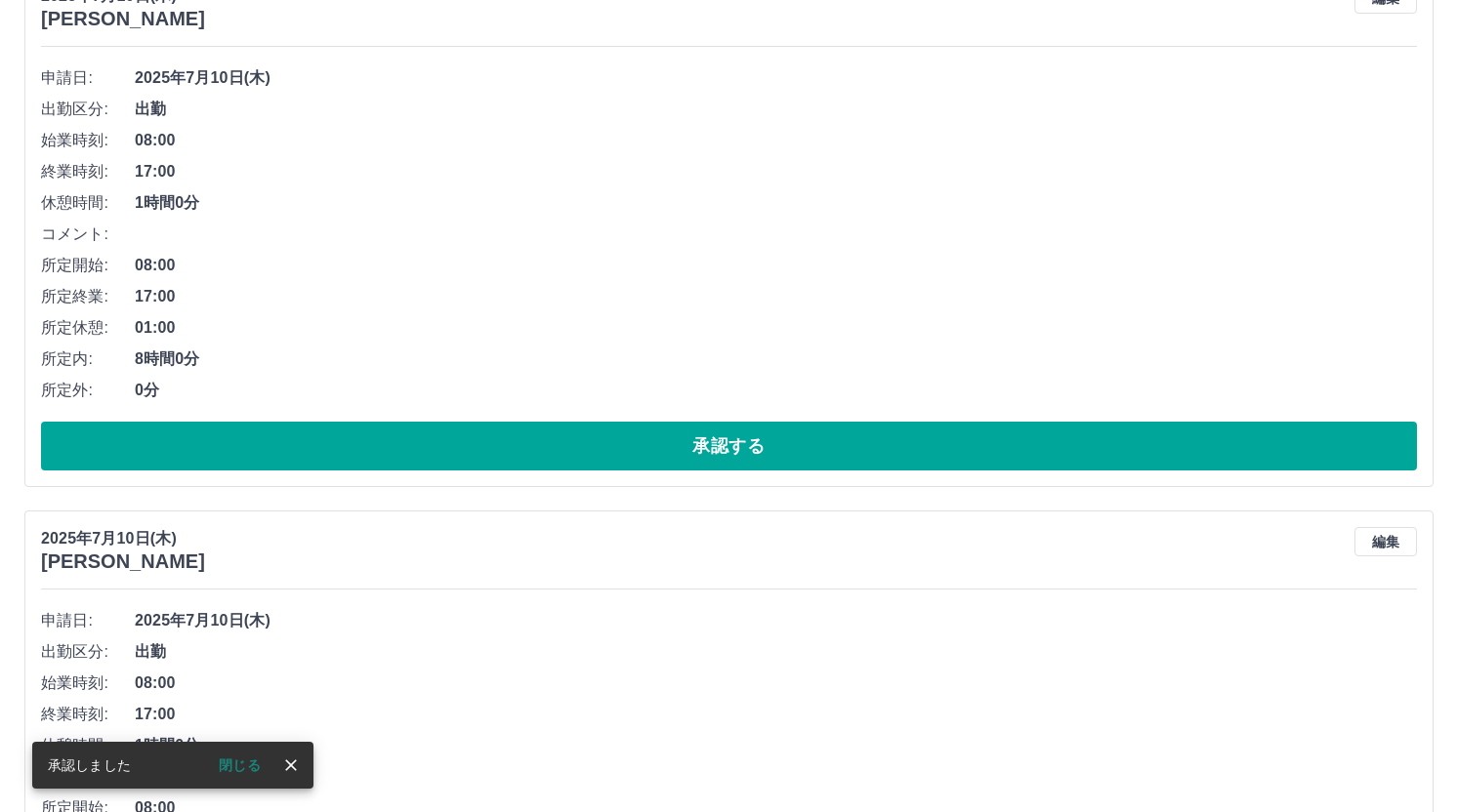 scroll, scrollTop: 0, scrollLeft: 0, axis: both 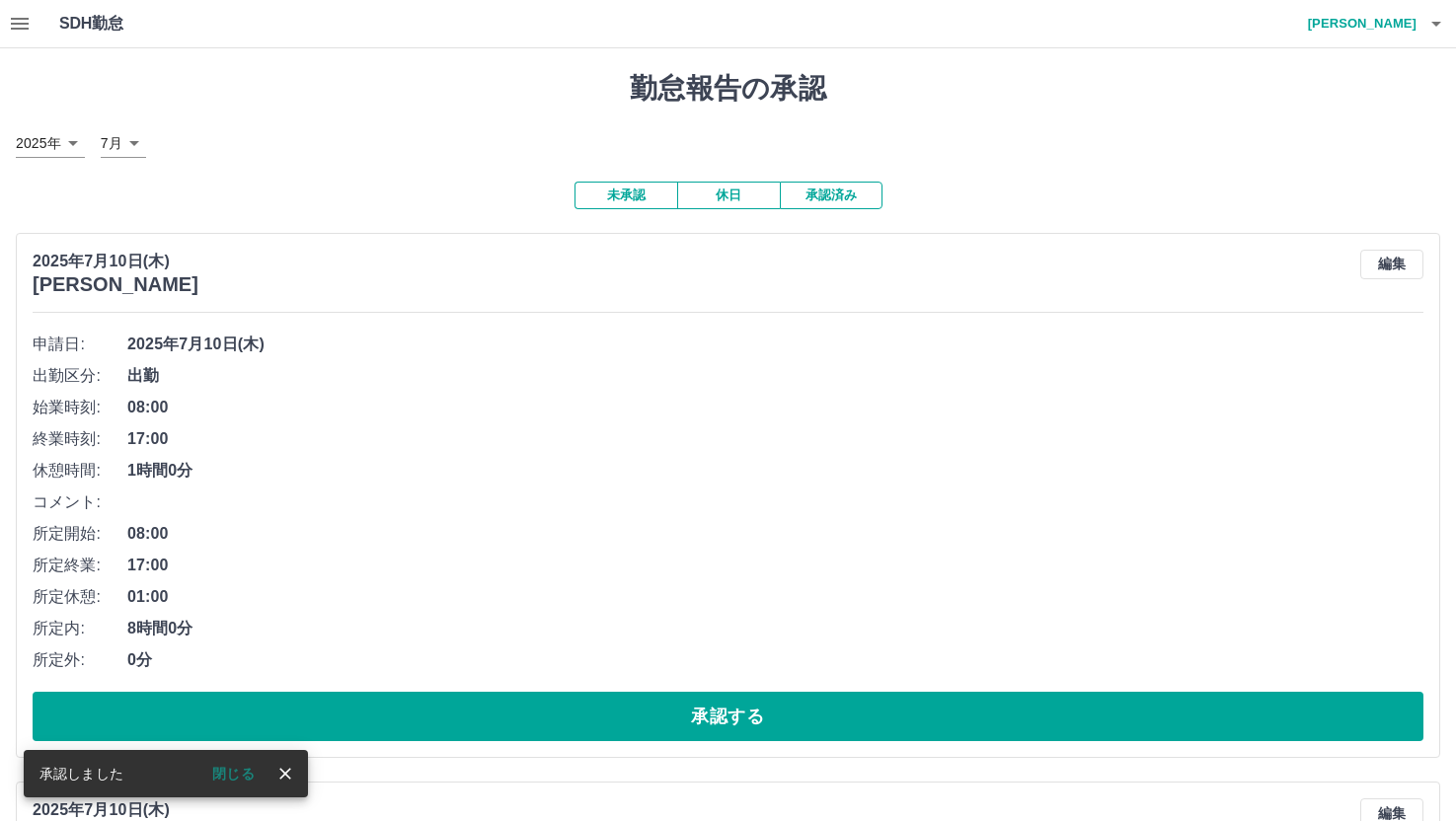 click 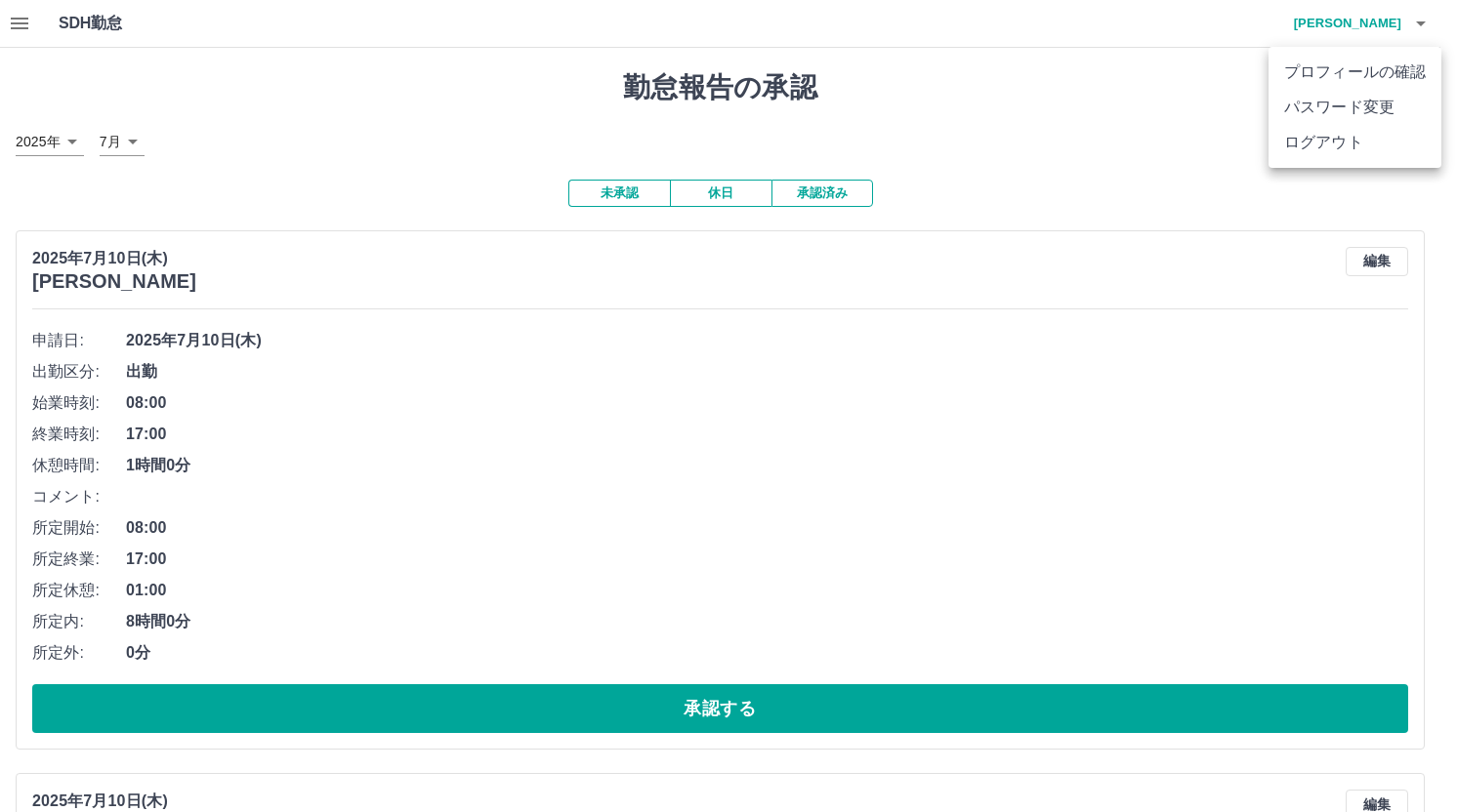 click on "ログアウト" at bounding box center (1354, 142) 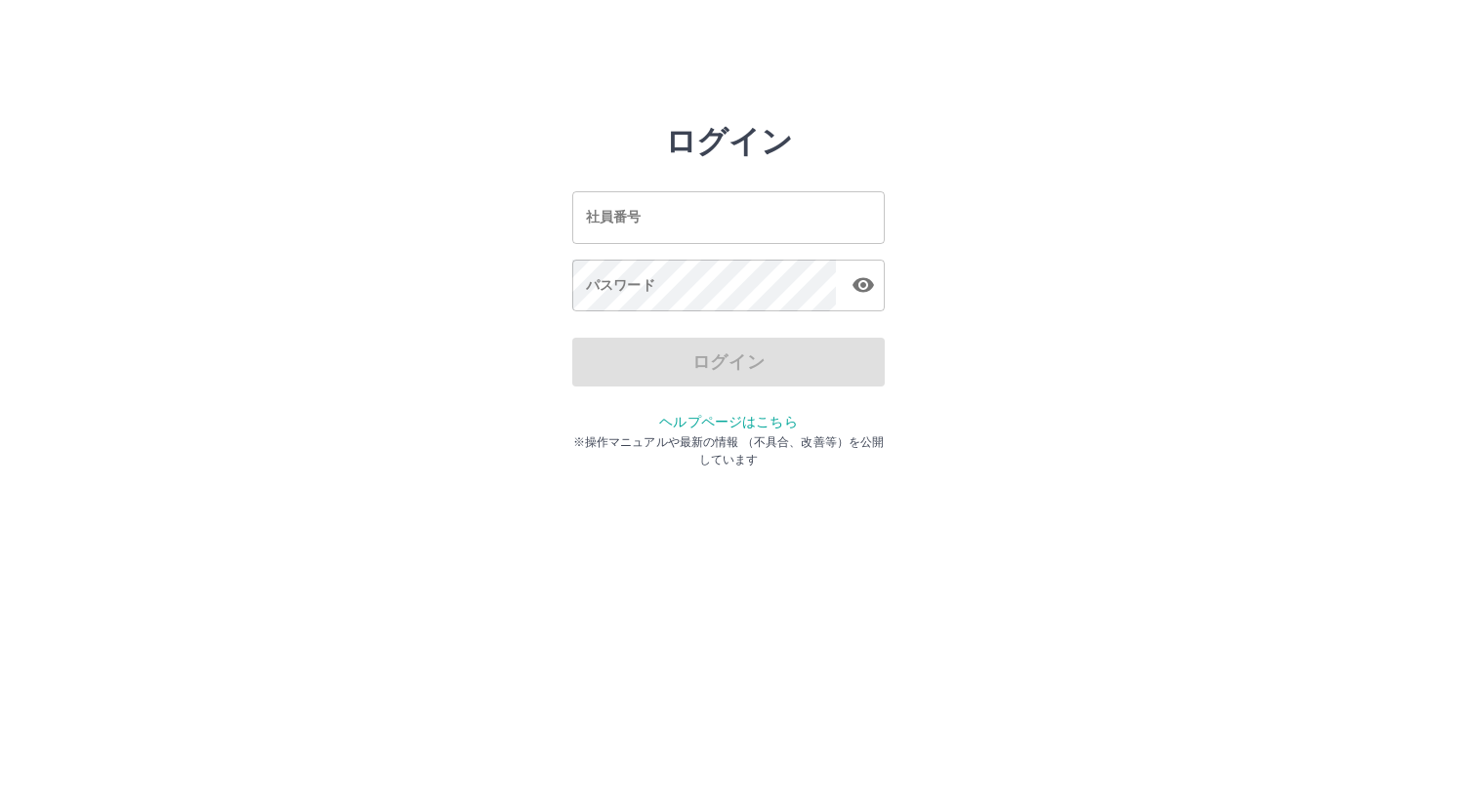 scroll, scrollTop: 0, scrollLeft: 0, axis: both 